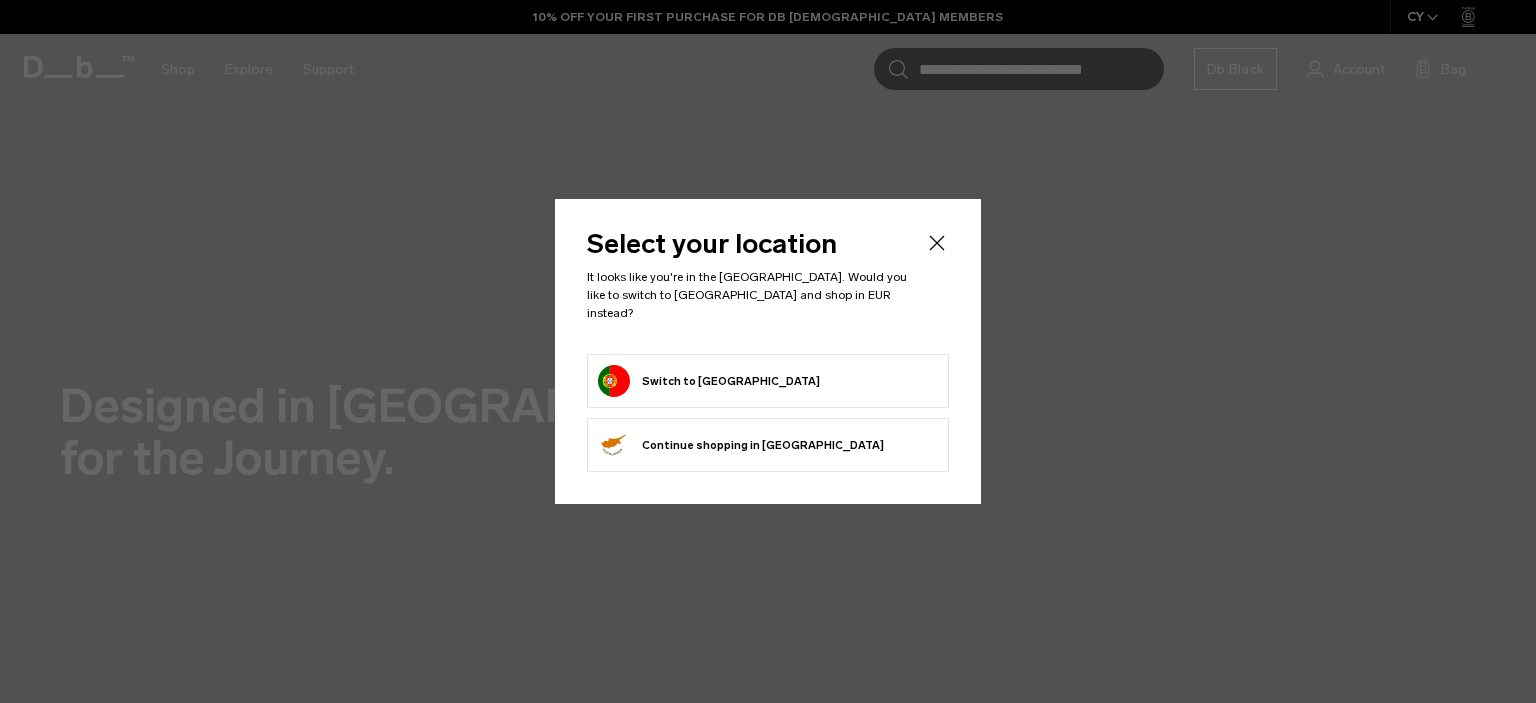 scroll, scrollTop: 0, scrollLeft: 0, axis: both 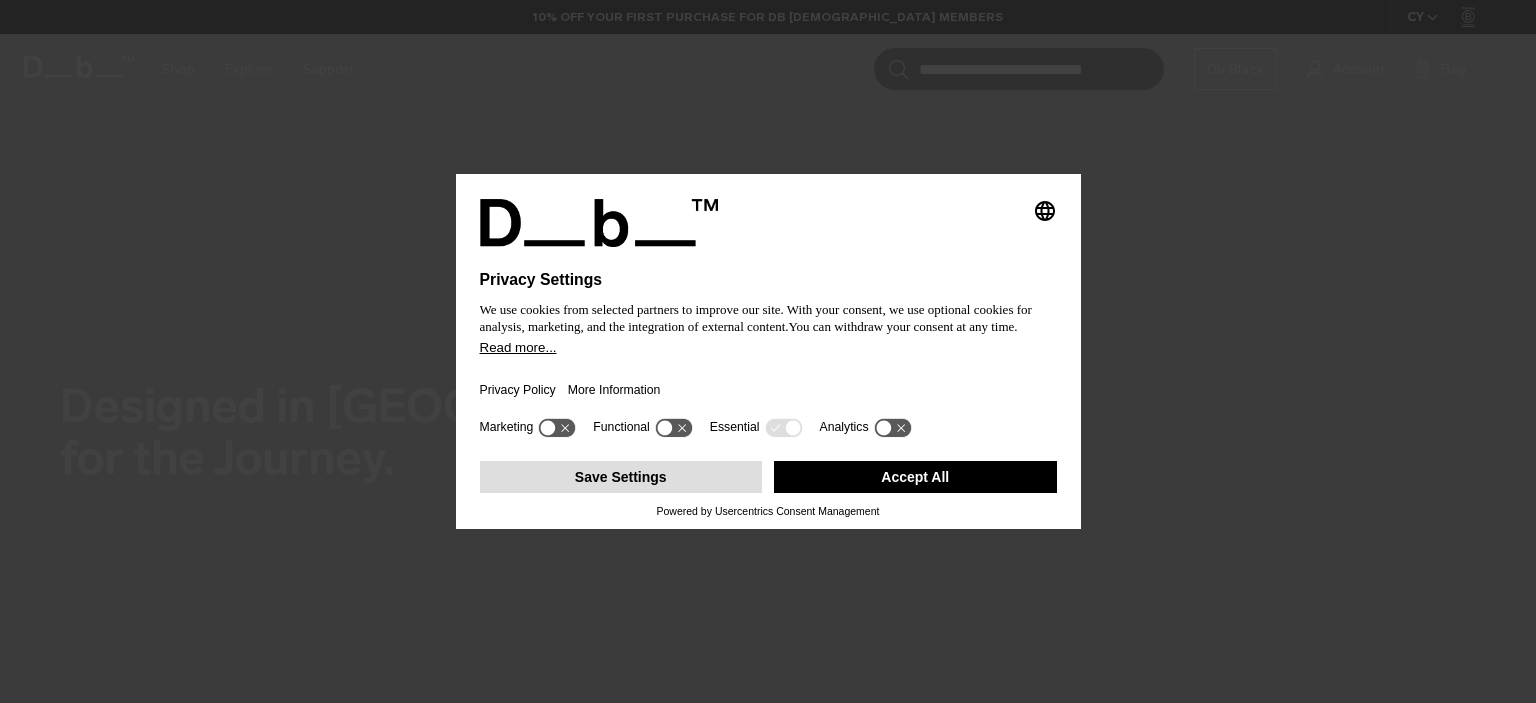 click on "Save Settings" at bounding box center (621, 477) 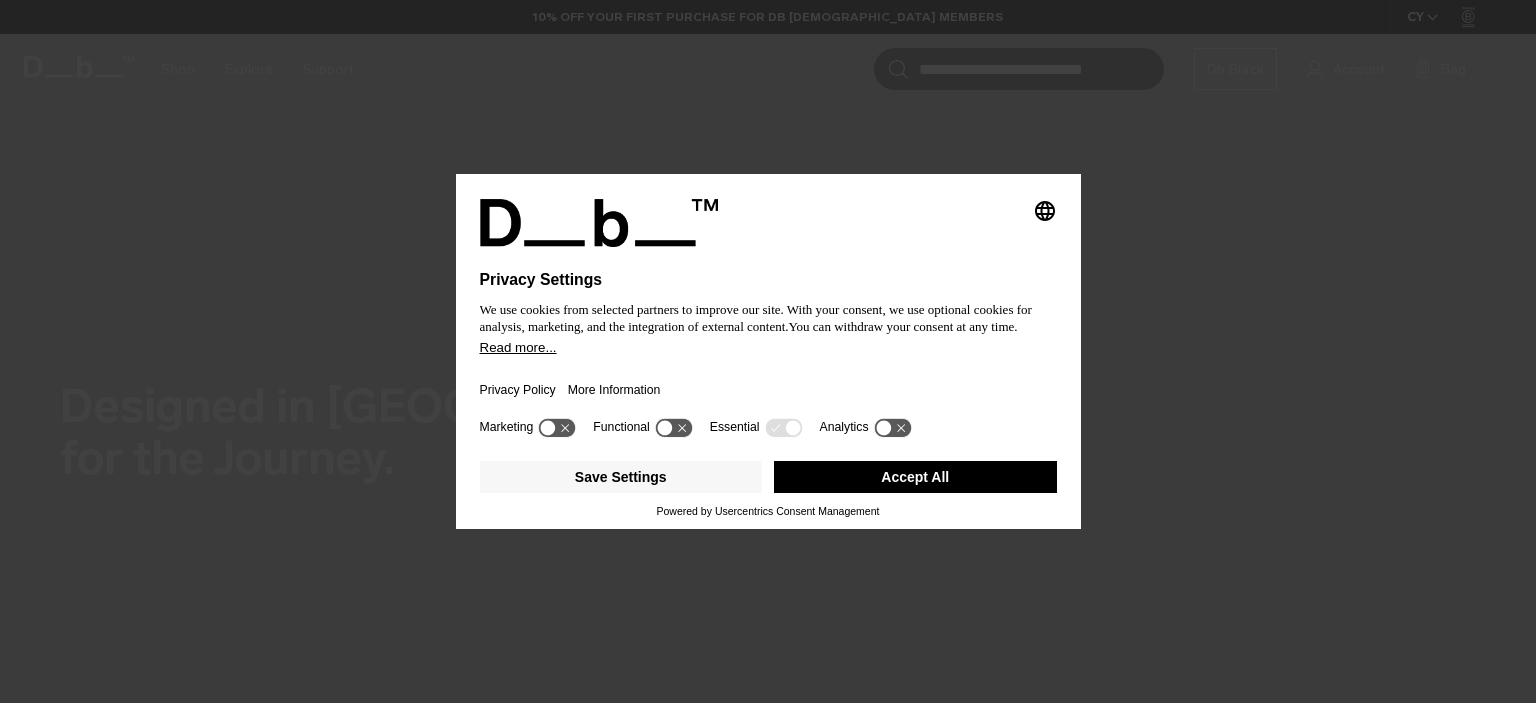scroll, scrollTop: 0, scrollLeft: 0, axis: both 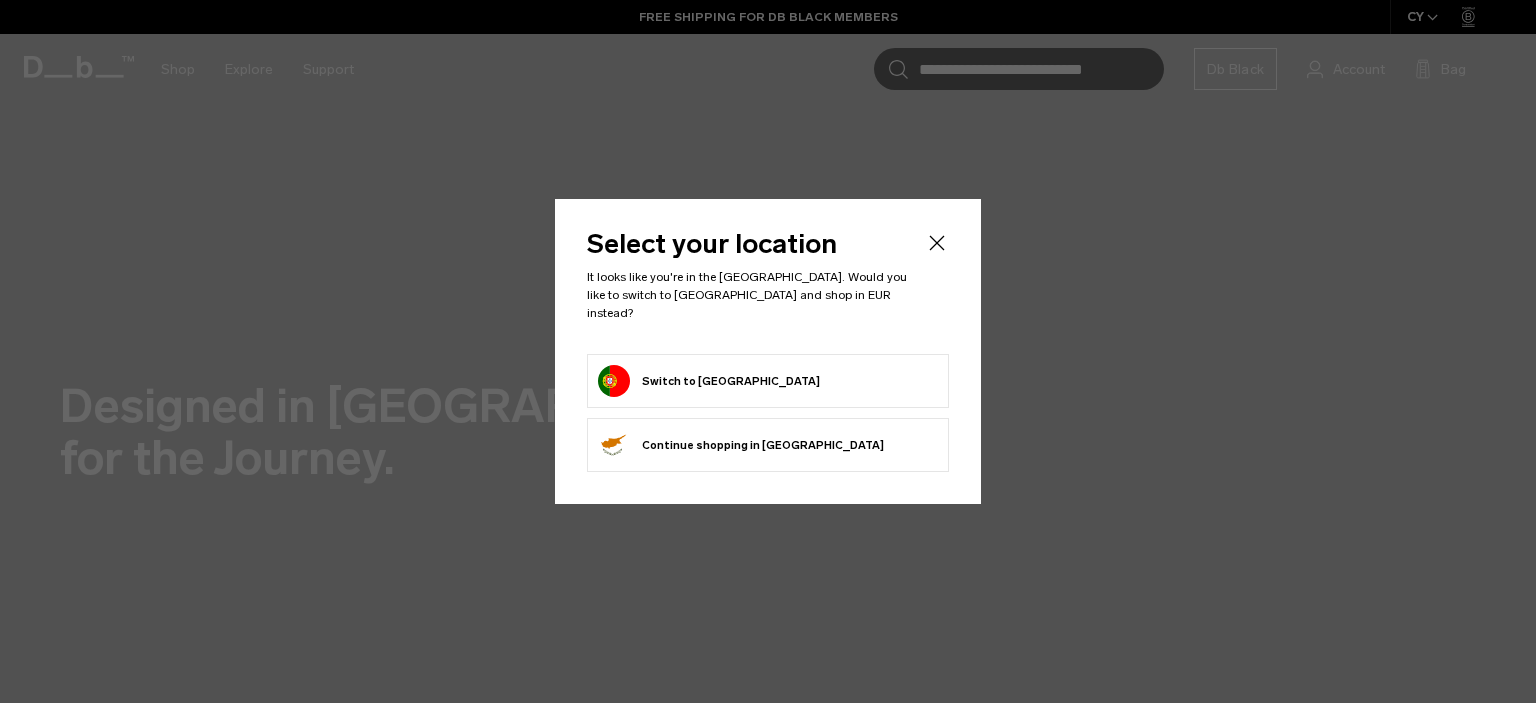 click on "Switch to Portugal" at bounding box center (709, 381) 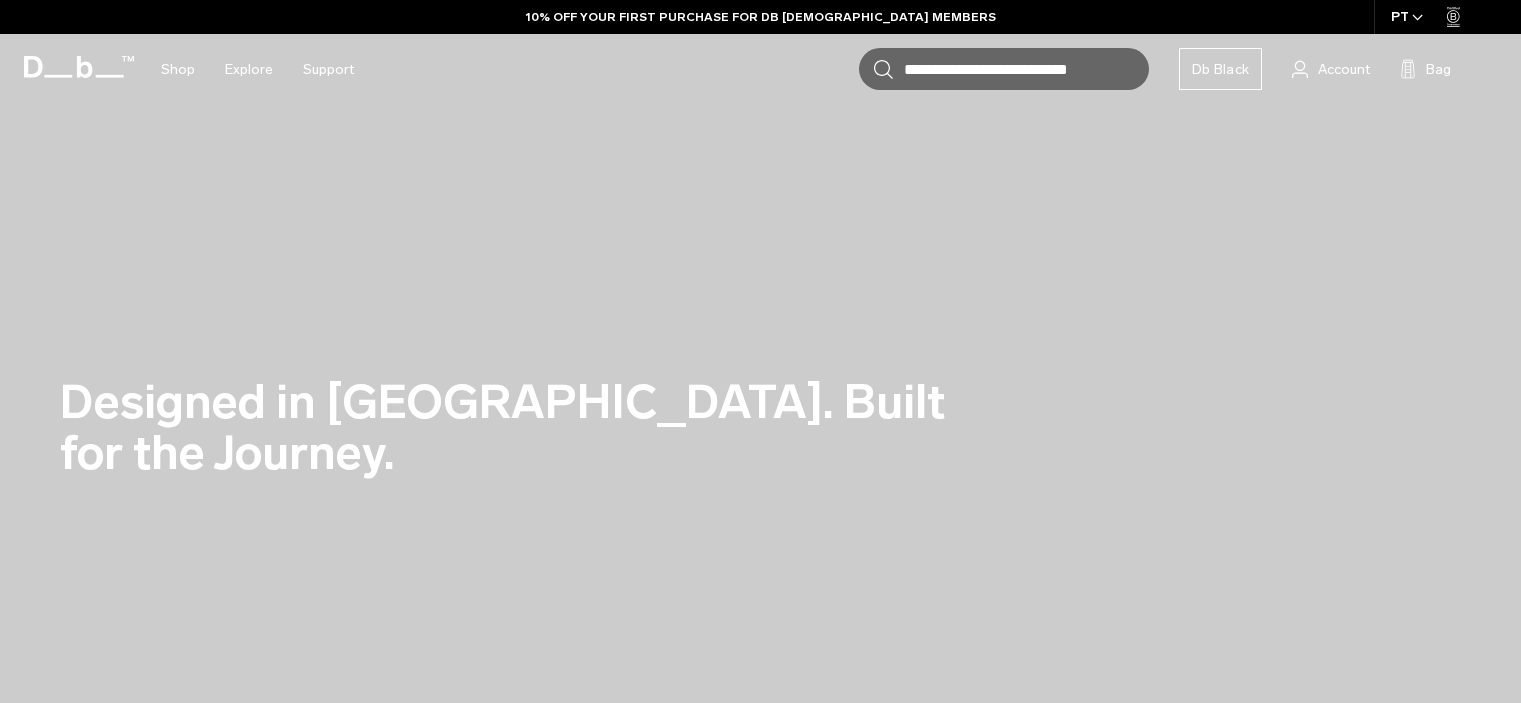 scroll, scrollTop: 0, scrollLeft: 0, axis: both 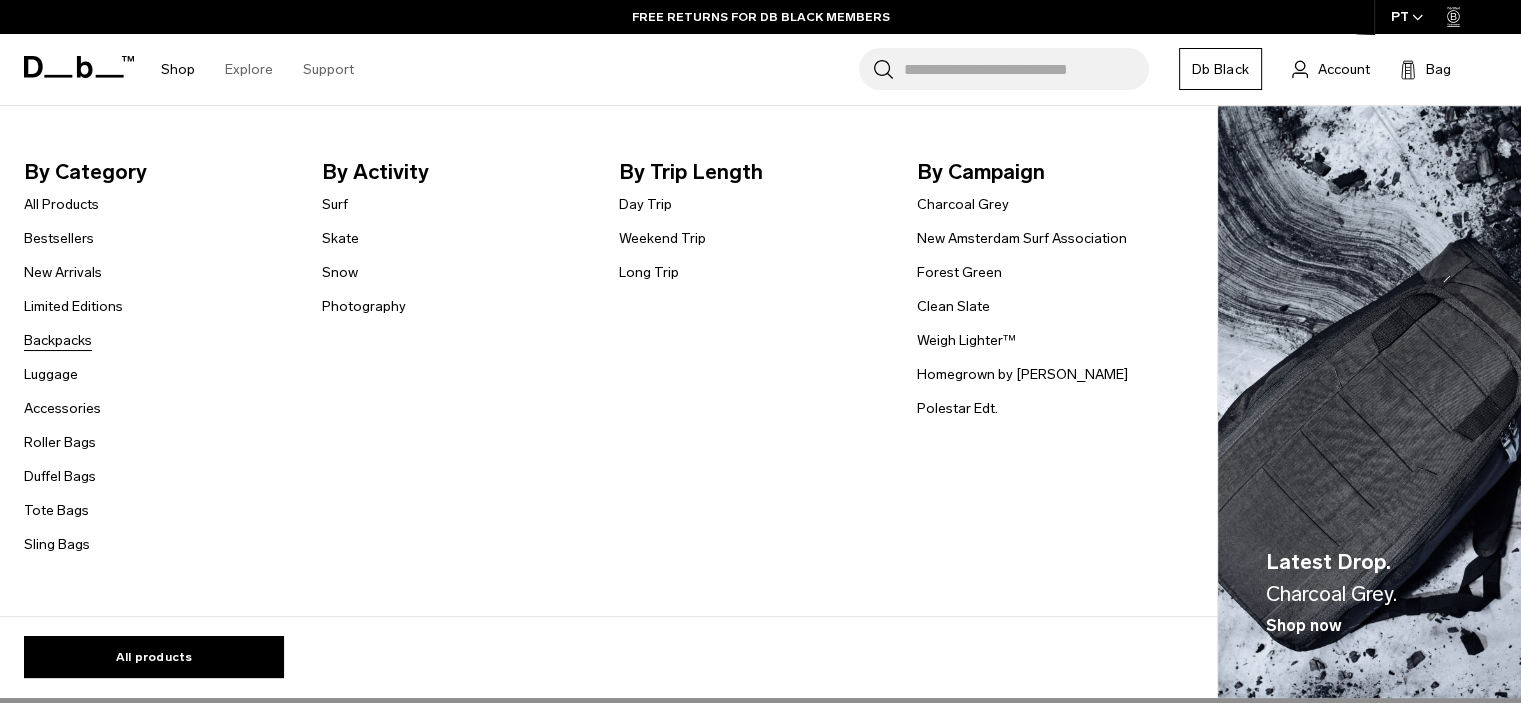 click on "Backpacks" at bounding box center [58, 340] 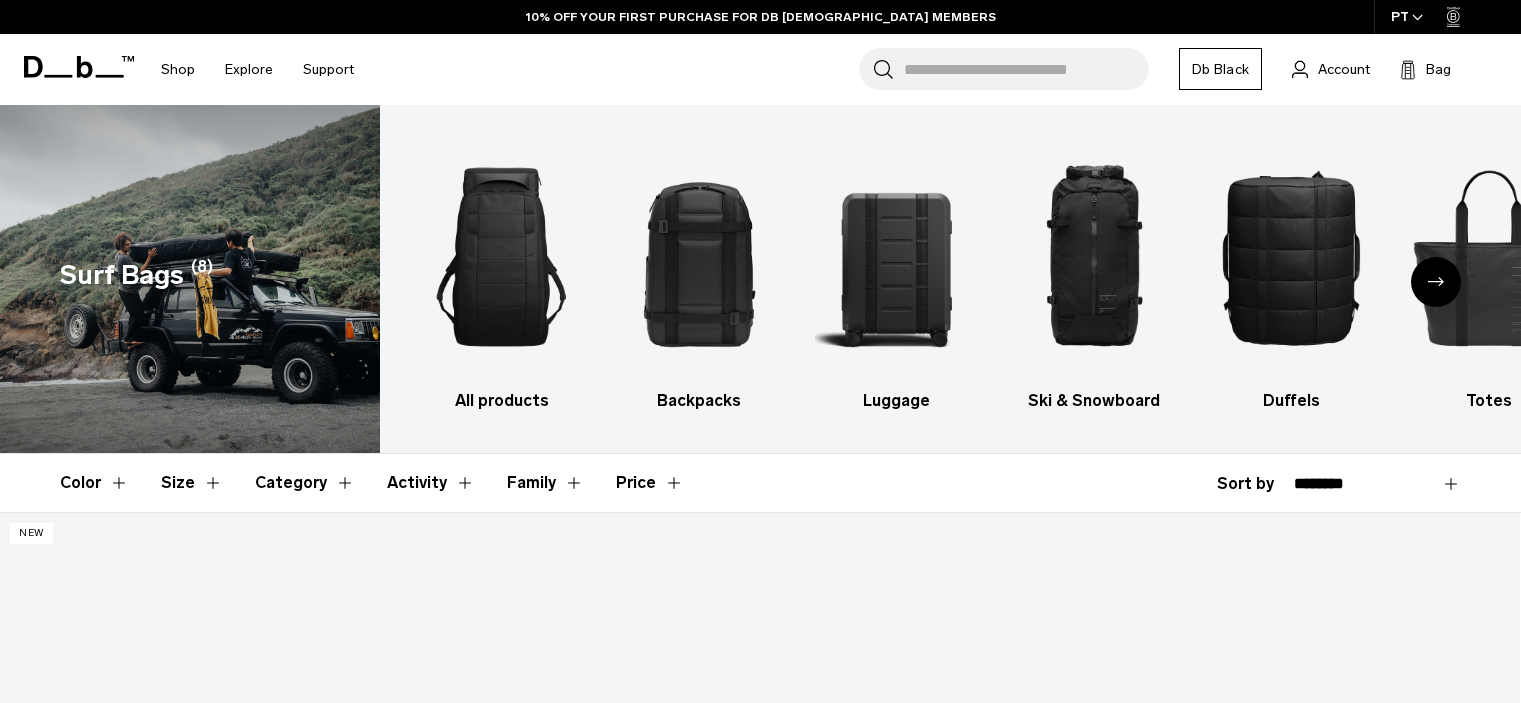 scroll, scrollTop: 0, scrollLeft: 0, axis: both 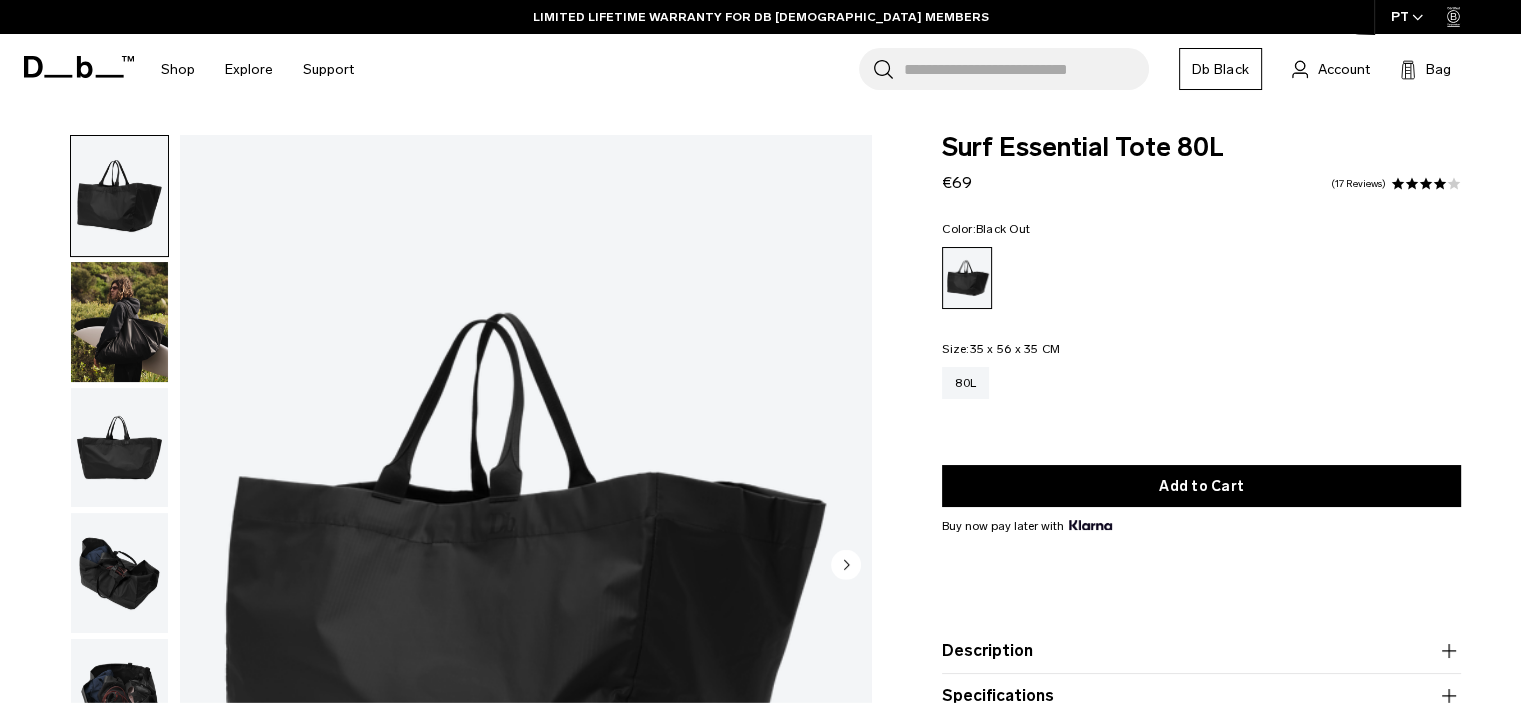 click at bounding box center (525, 566) 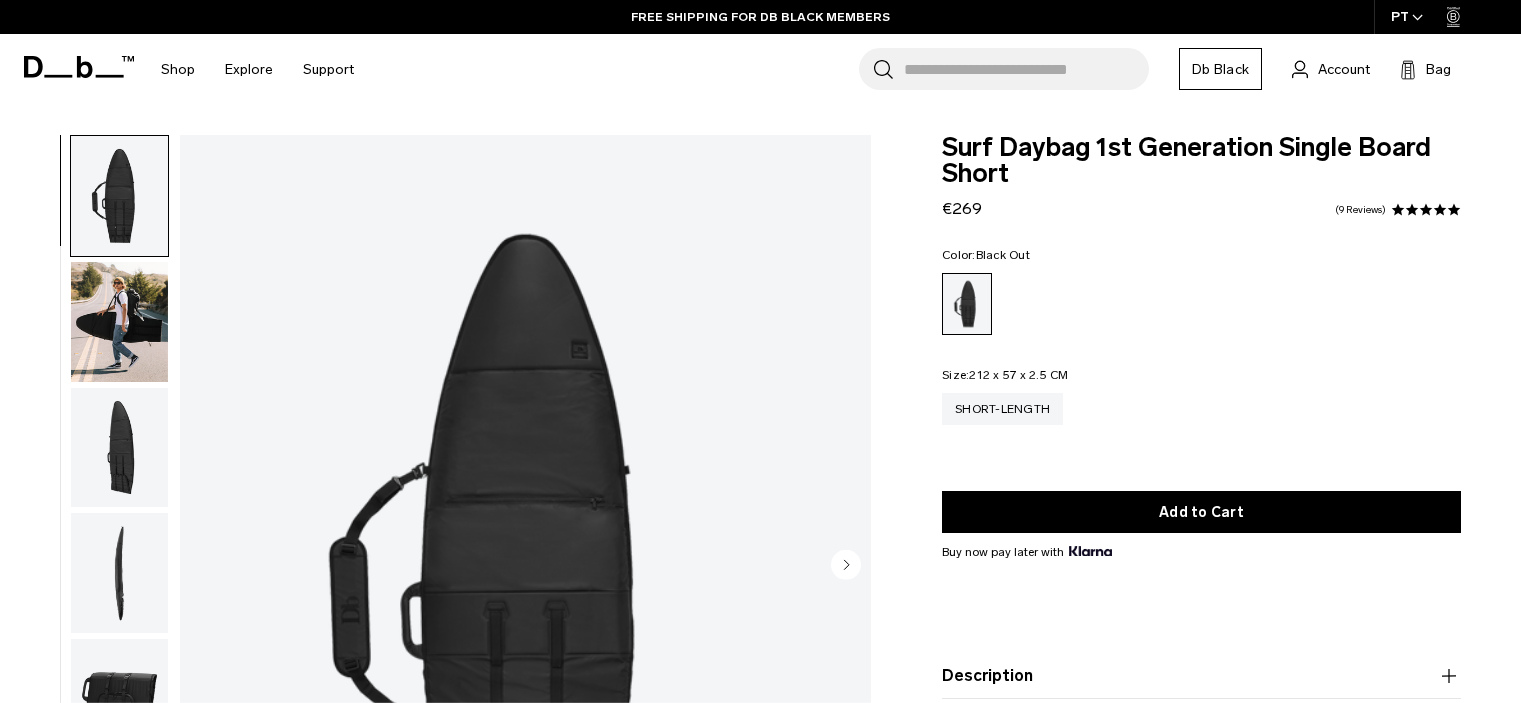 scroll, scrollTop: 0, scrollLeft: 0, axis: both 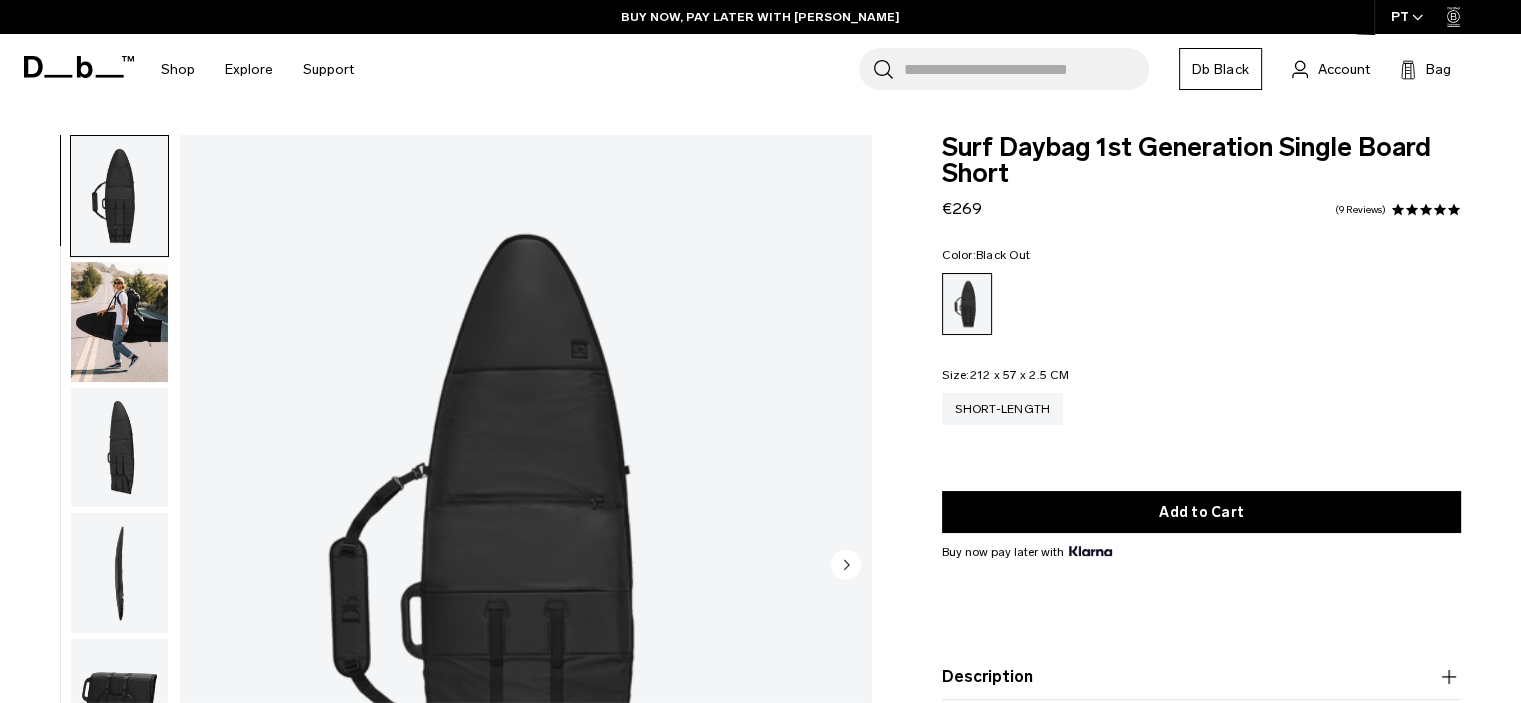 click at bounding box center [525, 566] 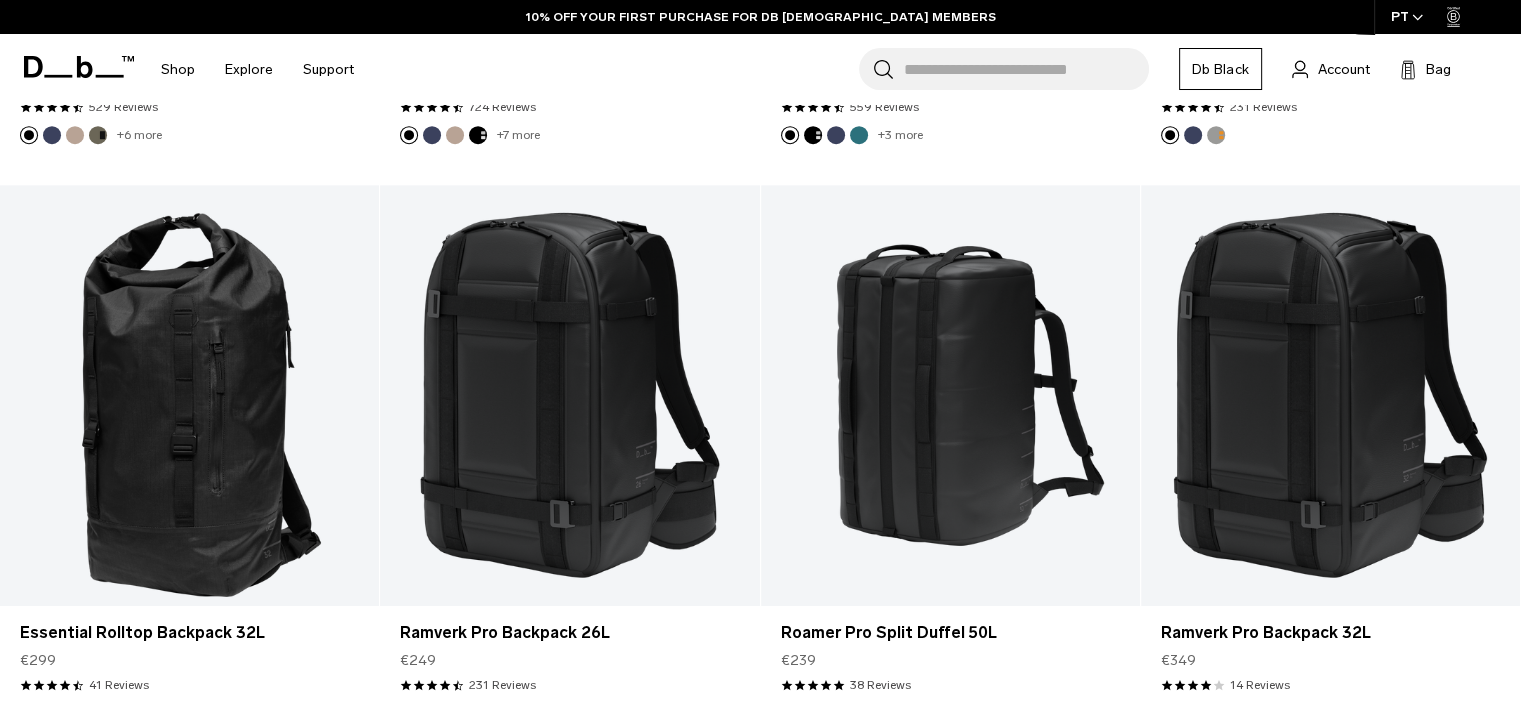 scroll, scrollTop: 949, scrollLeft: 0, axis: vertical 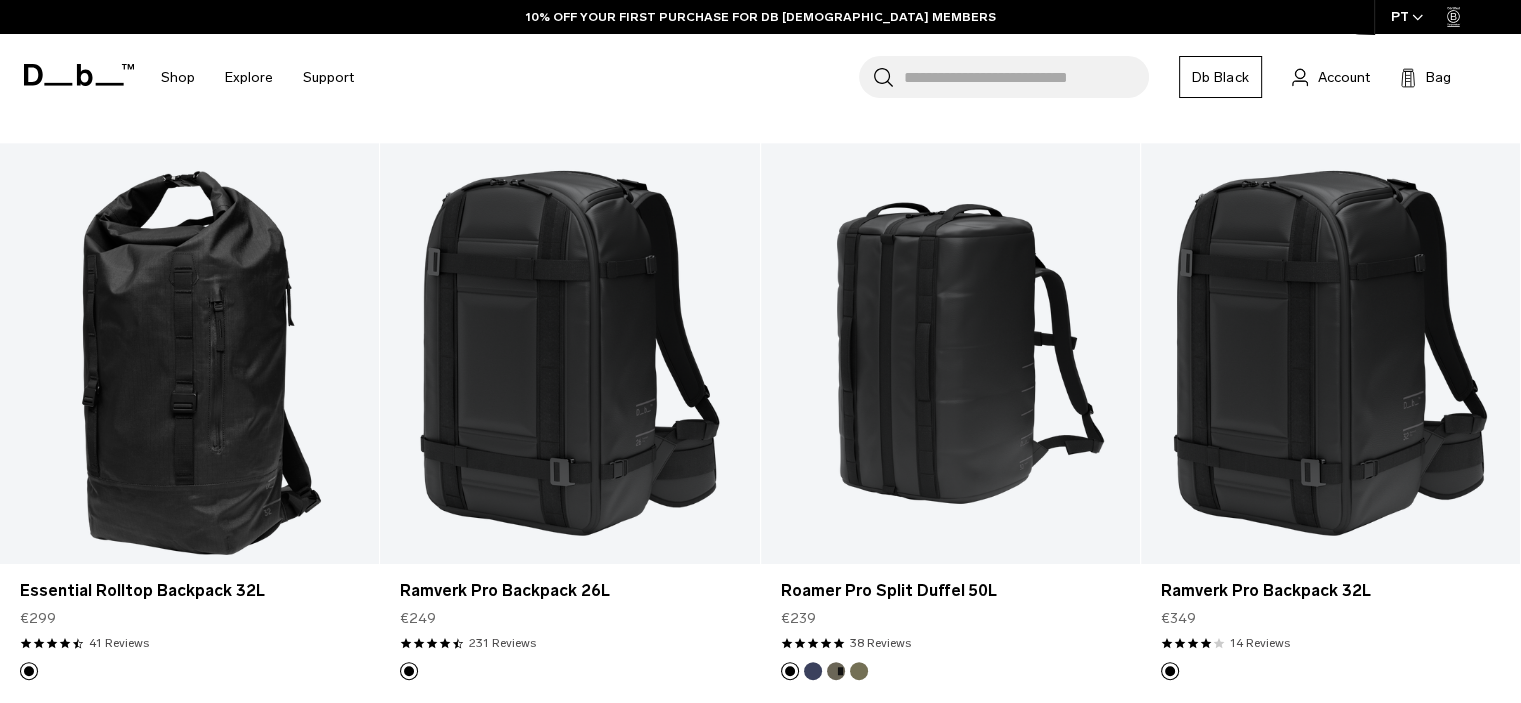 click on "Skip to content
Summer Sale Ends In:
00
days,
00
hours,
00
minutes ,
00
seconds
BUY NOW, PAY LATER WITH KLARNA
10% OFF YOUR FIRST PURCHASE FOR DB BLACK MEMBERS
FREE SHIPPING FOR DB BLACK MEMBERS
FREE RETURNS FOR DB BLACK MEMBERS
LIMITED LIFETIME WARRANTY FOR DB BLACK MEMBERS
BUY NOW, PAY LATER WITH KLARNA
10% OFF YOUR FIRST PURCHASE FOR DB BLACK MEMBERS
Summer Sale Ends In:
00
days,
00" at bounding box center [760, -598] 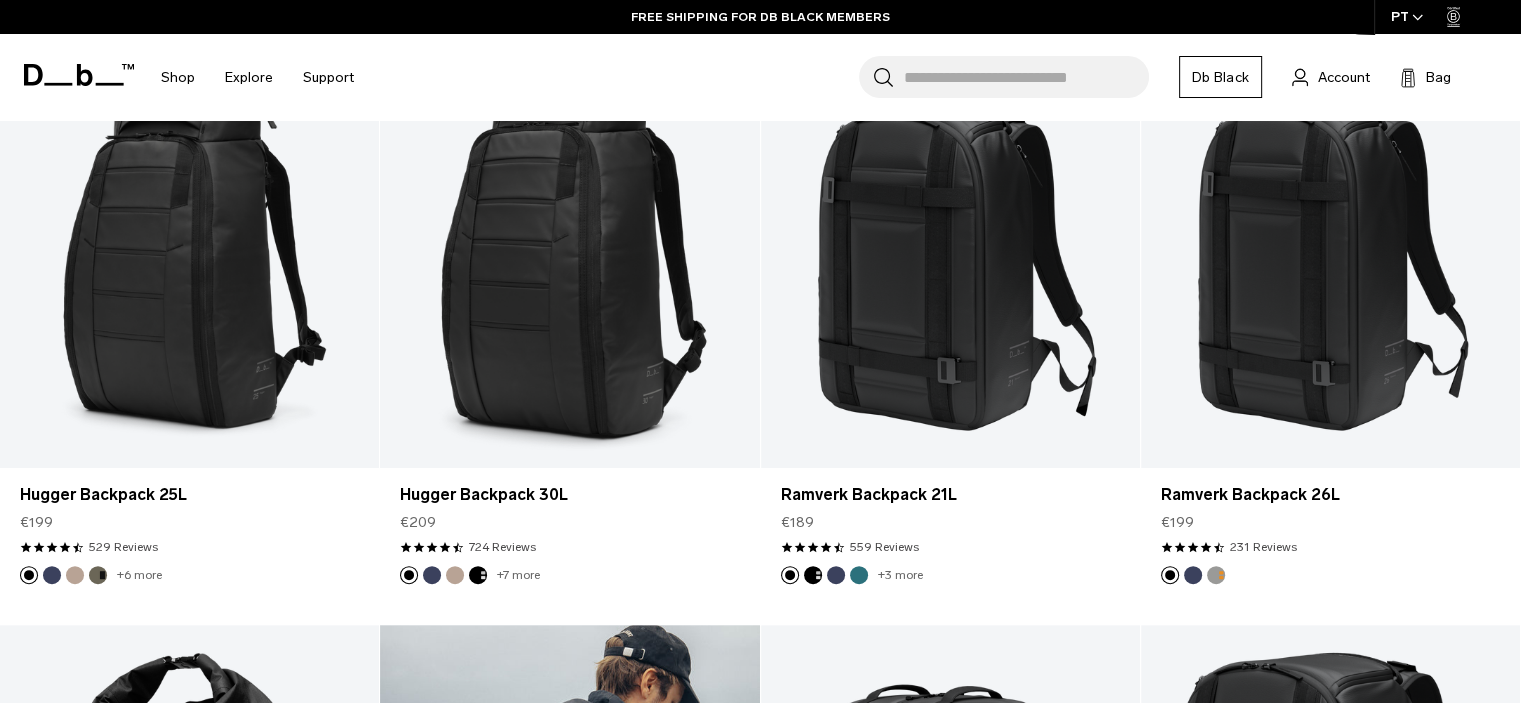 scroll, scrollTop: 0, scrollLeft: 0, axis: both 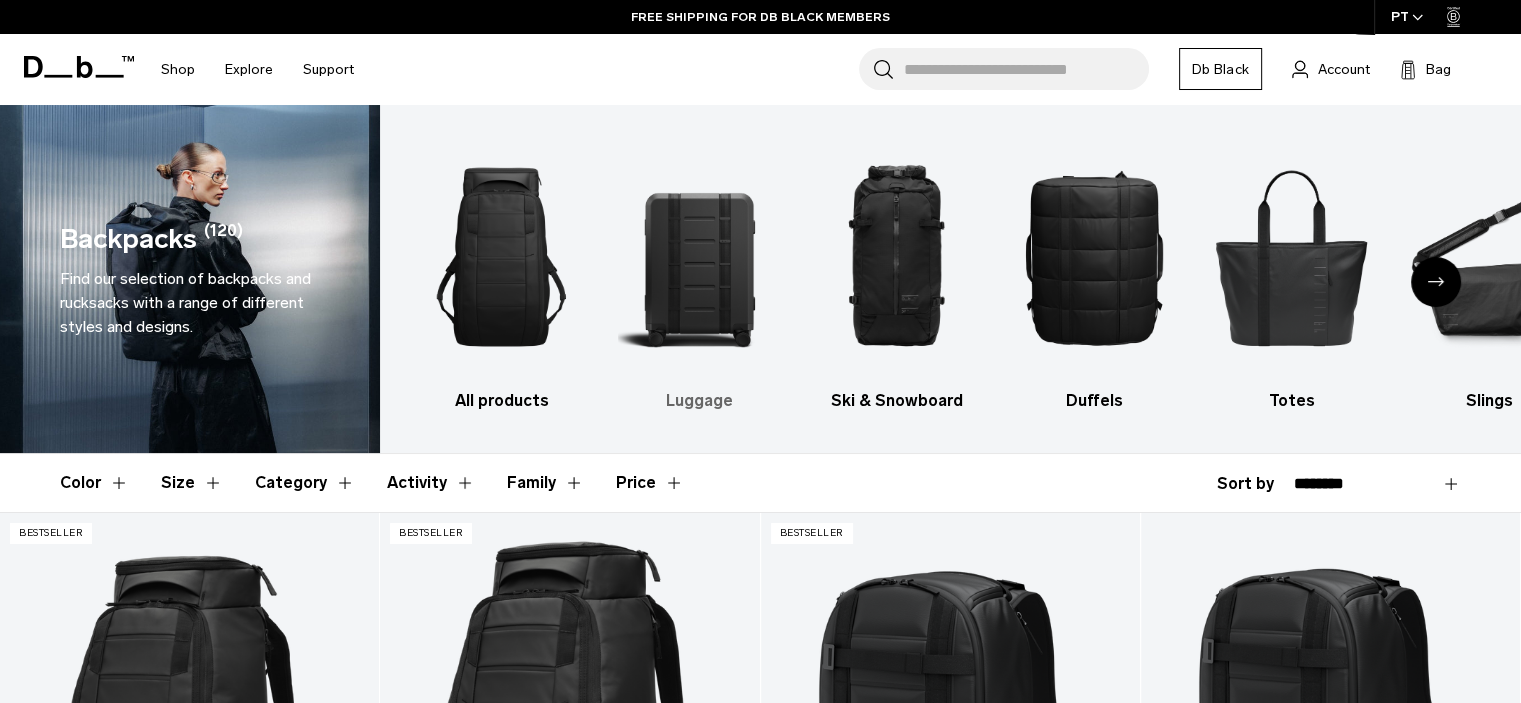 click at bounding box center [699, 257] 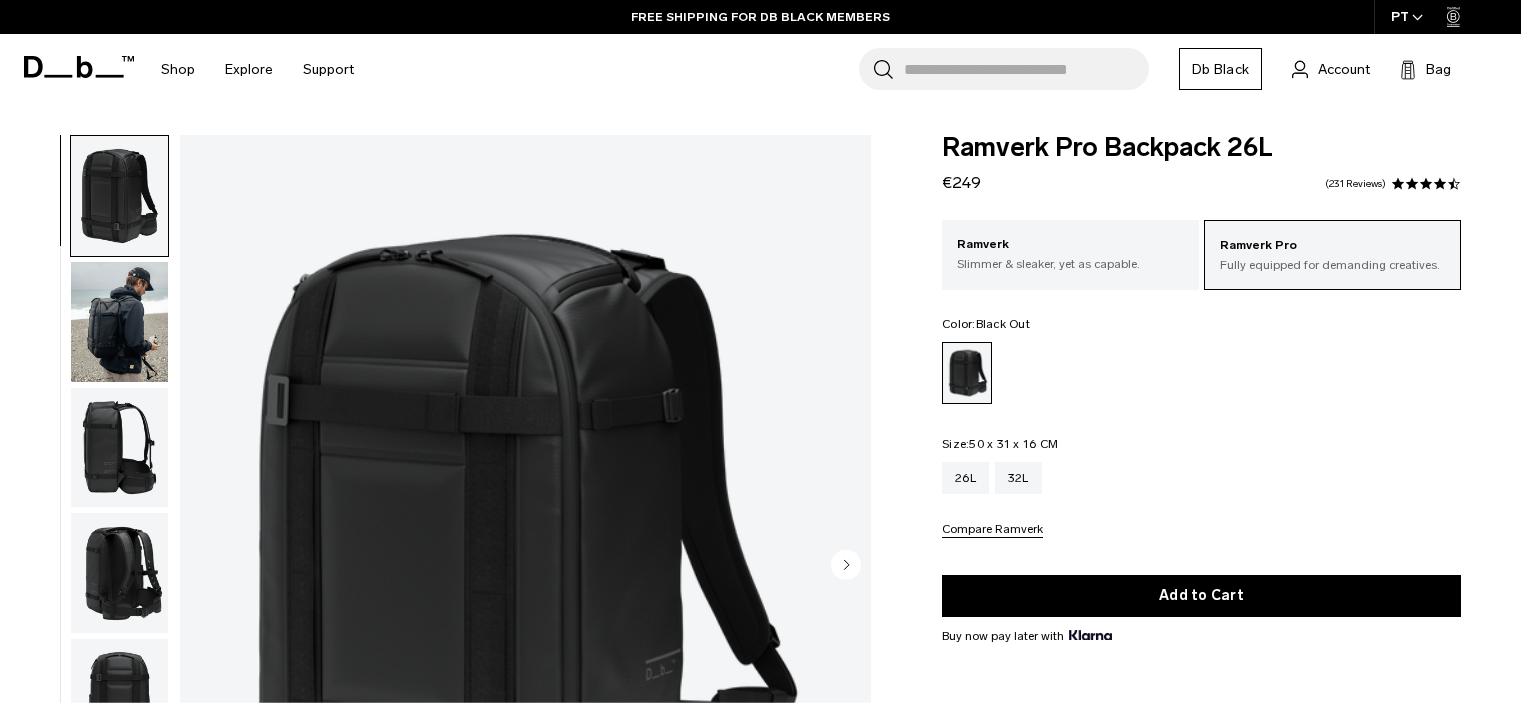 scroll, scrollTop: 0, scrollLeft: 0, axis: both 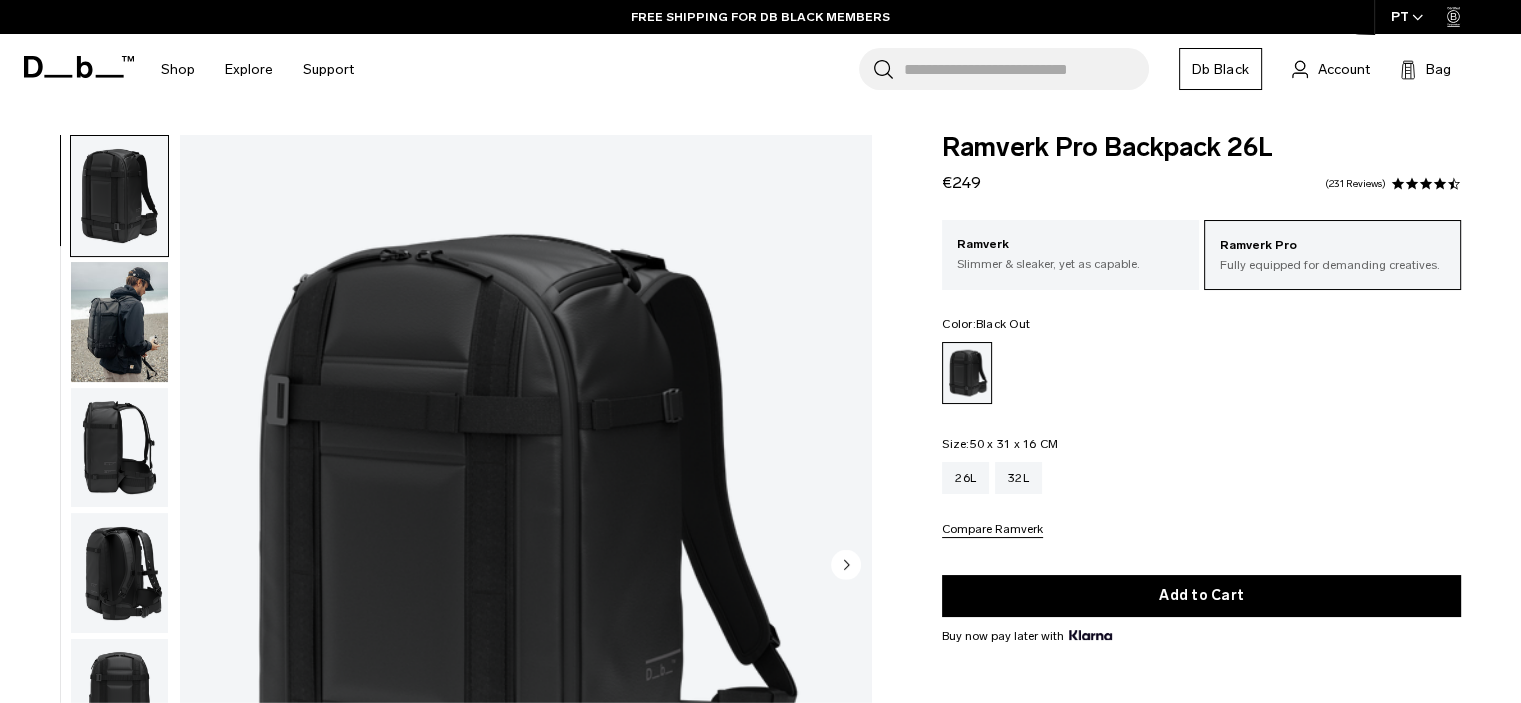 click at bounding box center (525, 566) 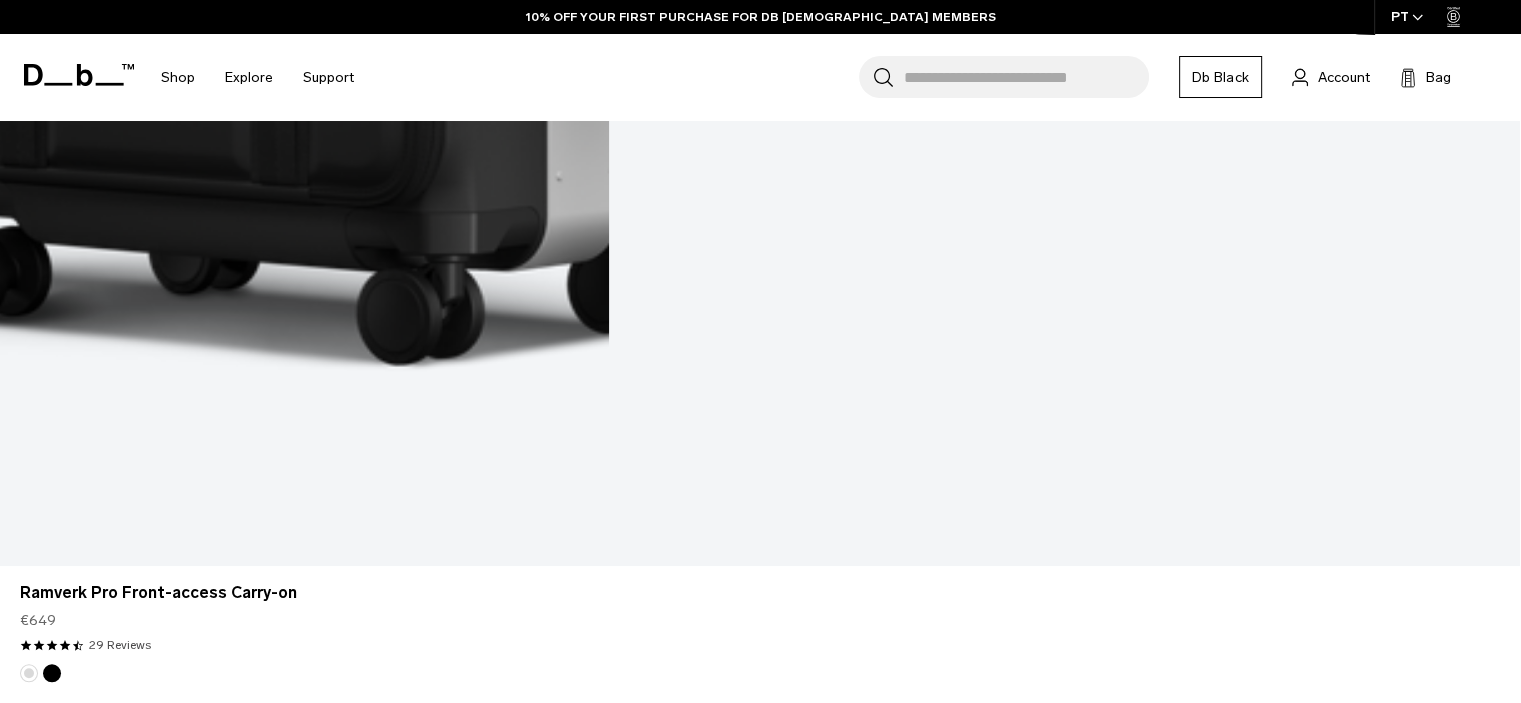 scroll, scrollTop: 1636, scrollLeft: 0, axis: vertical 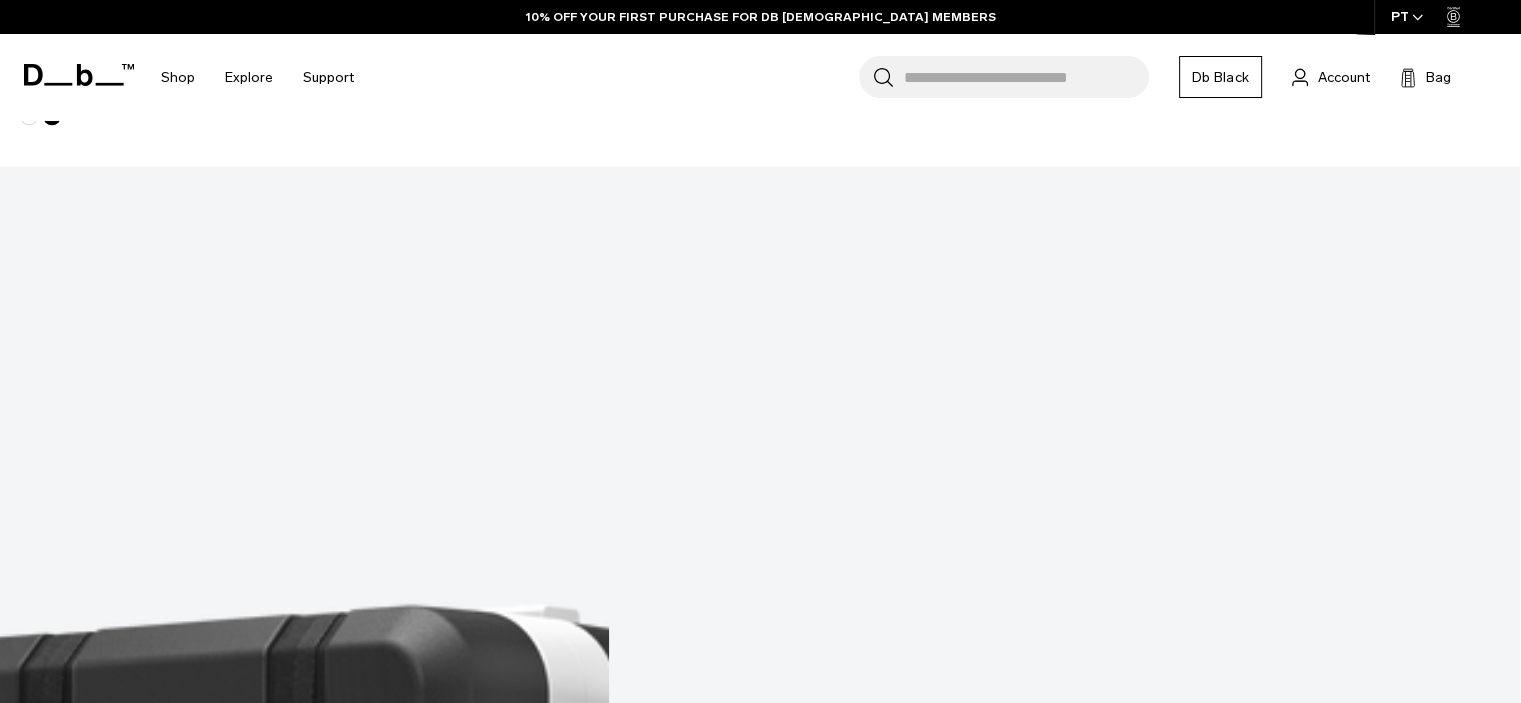 click on "Skip to content
Summer Sale Ends In:
00
days,
00
hours,
00
minutes ,
00
seconds
BUY NOW, PAY LATER WITH KLARNA
10% OFF YOUR FIRST PURCHASE FOR DB BLACK MEMBERS
FREE SHIPPING FOR DB BLACK MEMBERS
FREE RETURNS FOR DB BLACK MEMBERS
LIMITED LIFETIME WARRANTY FOR DB BLACK MEMBERS
BUY NOW, PAY LATER WITH KLARNA
10% OFF YOUR FIRST PURCHASE FOR DB BLACK MEMBERS
Summer Sale Ends In:
00
days,
00" at bounding box center [760, -1842] 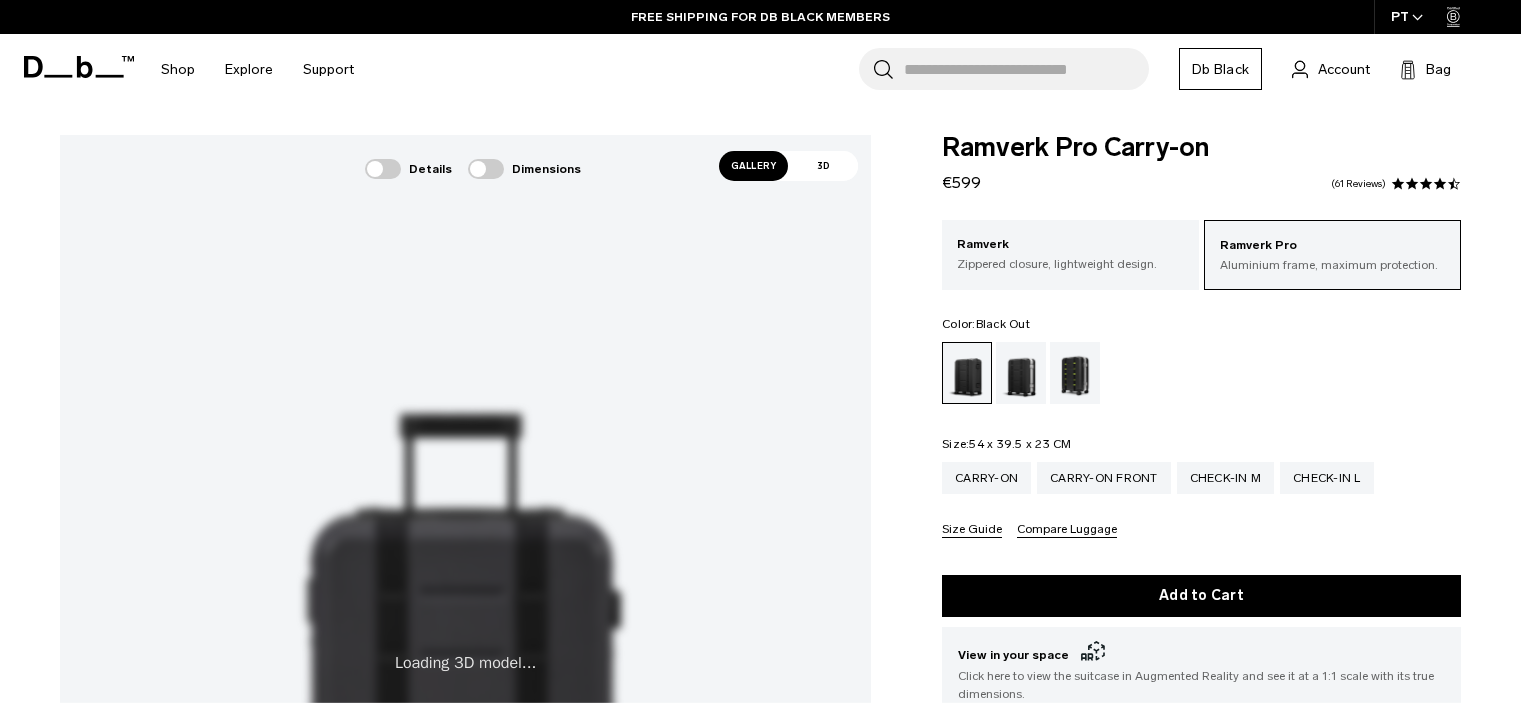 scroll, scrollTop: 0, scrollLeft: 0, axis: both 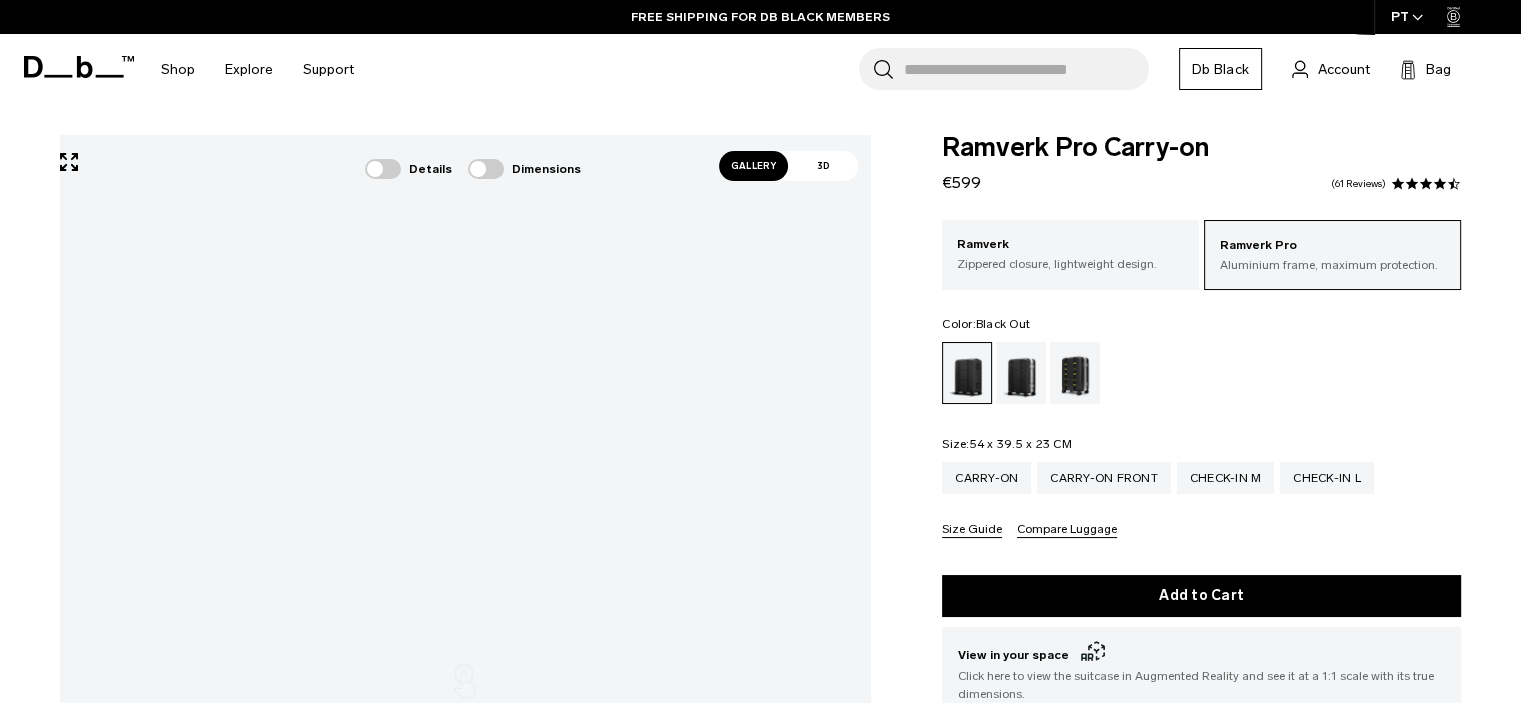 click on "Gallery" at bounding box center (754, 166) 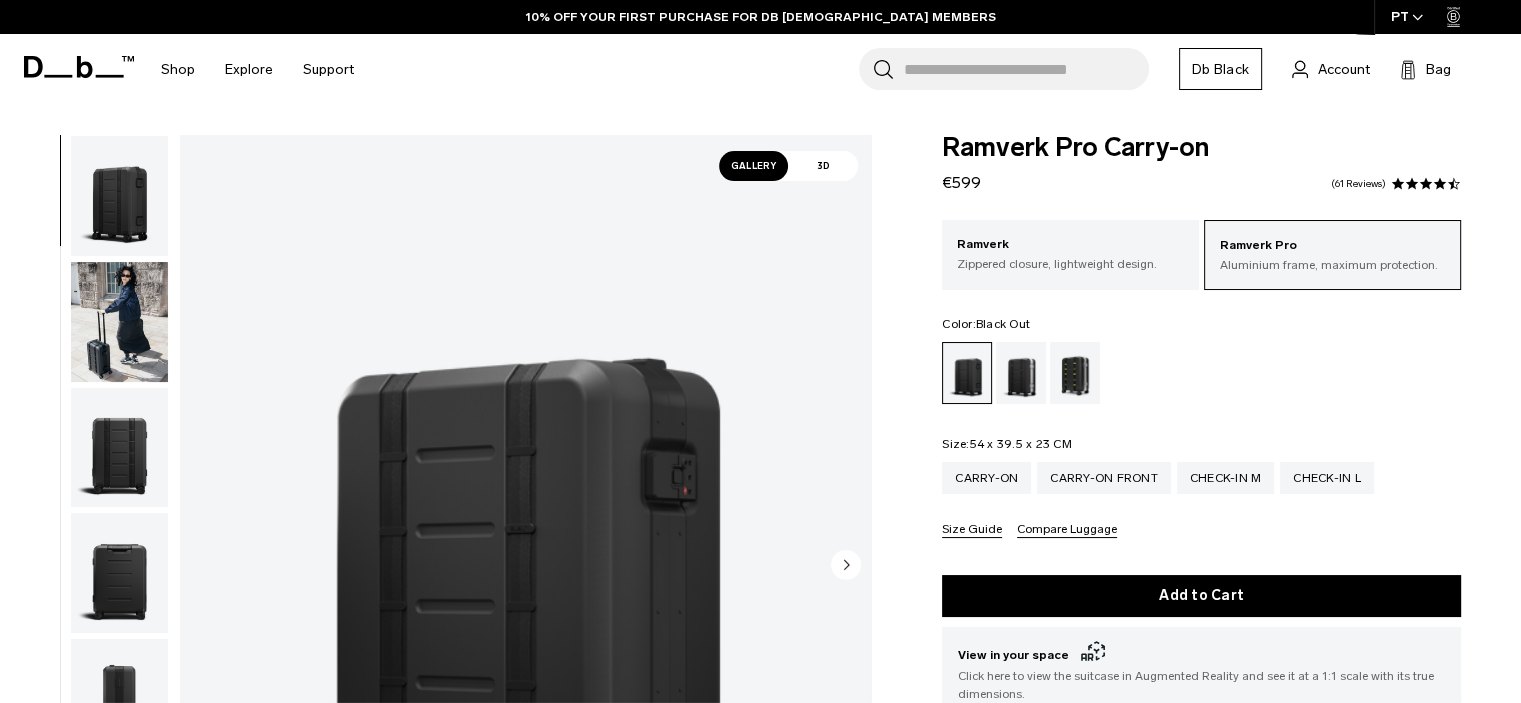 click at bounding box center (525, 566) 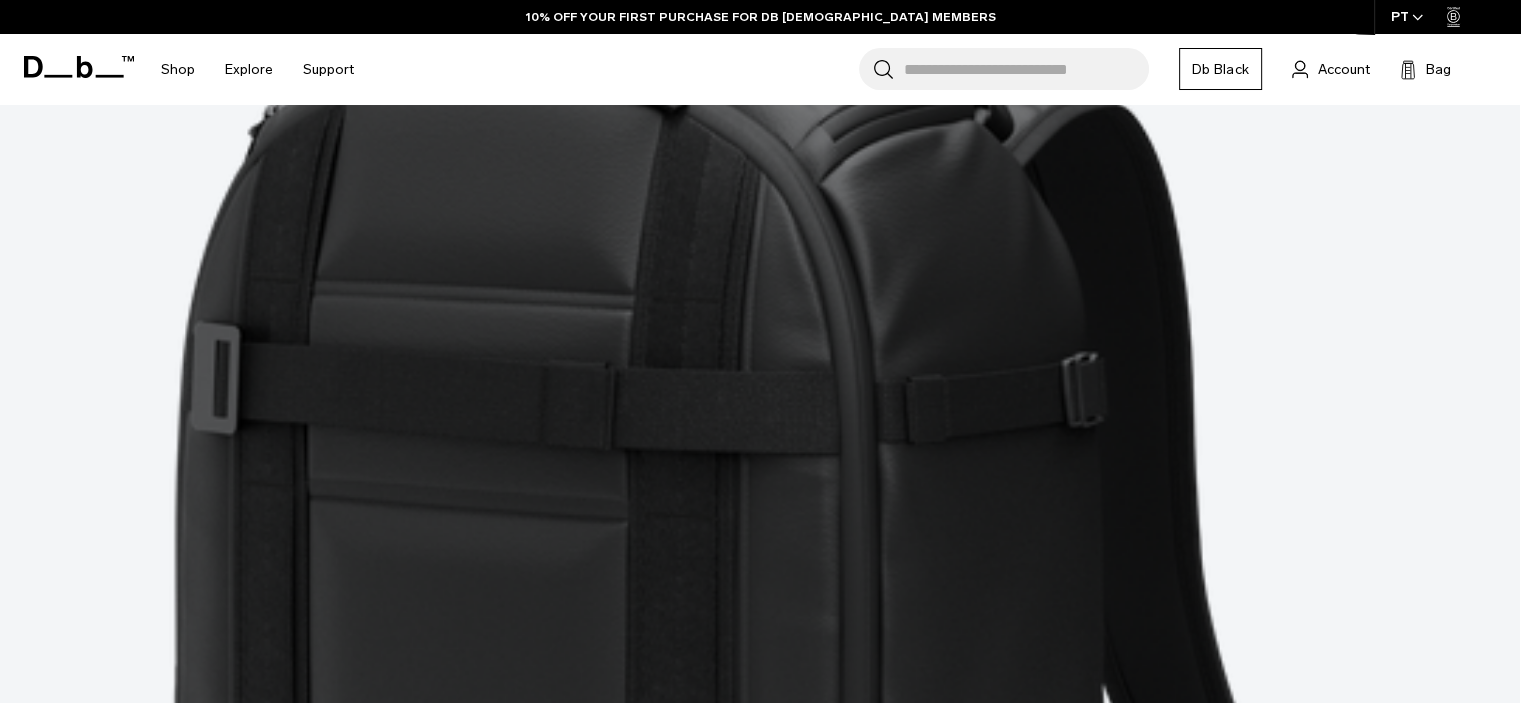 scroll, scrollTop: 806, scrollLeft: 0, axis: vertical 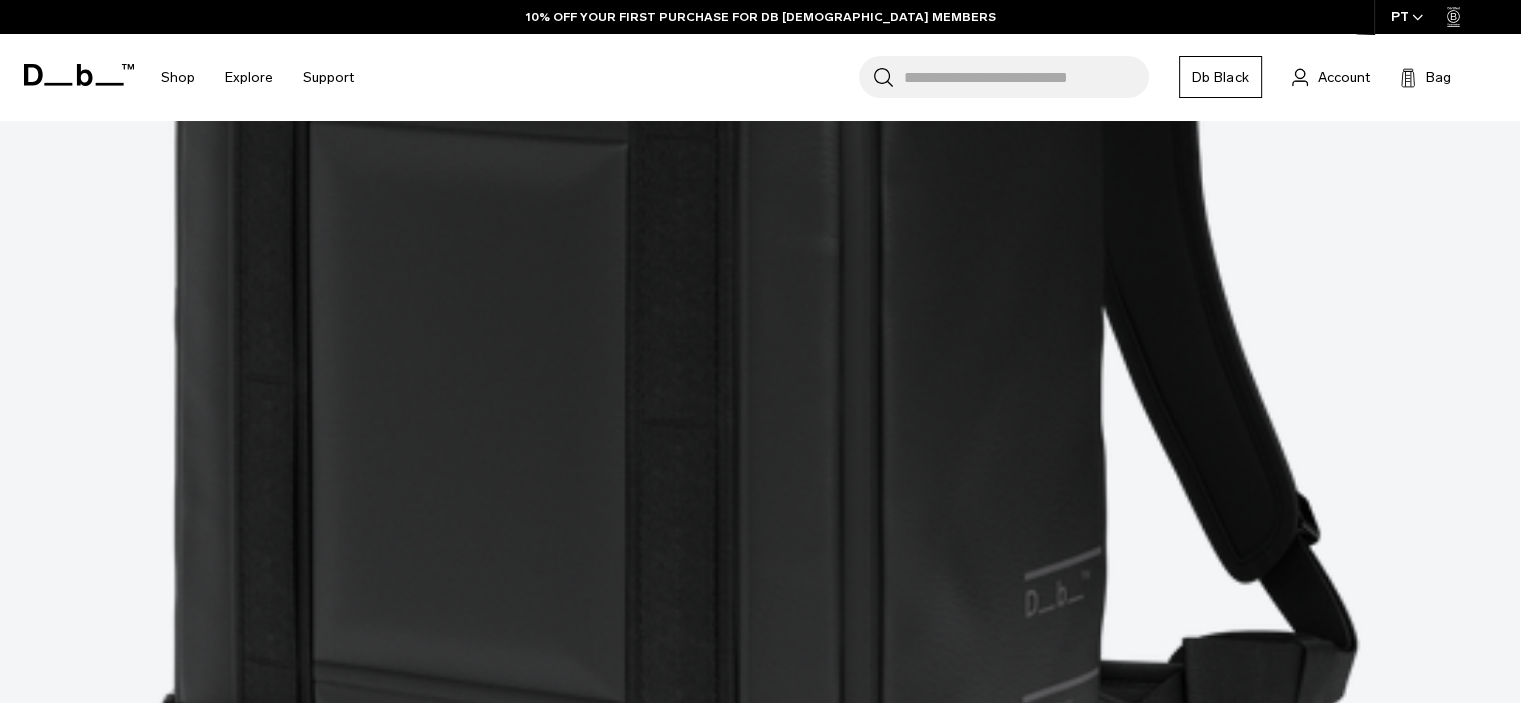 click on "Skip to content
Summer Sale Ends In:
00
days,
00
hours,
00
minutes ,
00
seconds
BUY NOW, PAY LATER WITH KLARNA
10% OFF YOUR FIRST PURCHASE FOR DB BLACK MEMBERS
FREE SHIPPING FOR DB BLACK MEMBERS
FREE RETURNS FOR DB BLACK MEMBERS
LIMITED LIFETIME WARRANTY FOR DB BLACK MEMBERS
BUY NOW, PAY LATER WITH KLARNA
10% OFF YOUR FIRST PURCHASE FOR DB BLACK MEMBERS
Summer Sale Ends In:
00
days,
00" at bounding box center (760, -641) 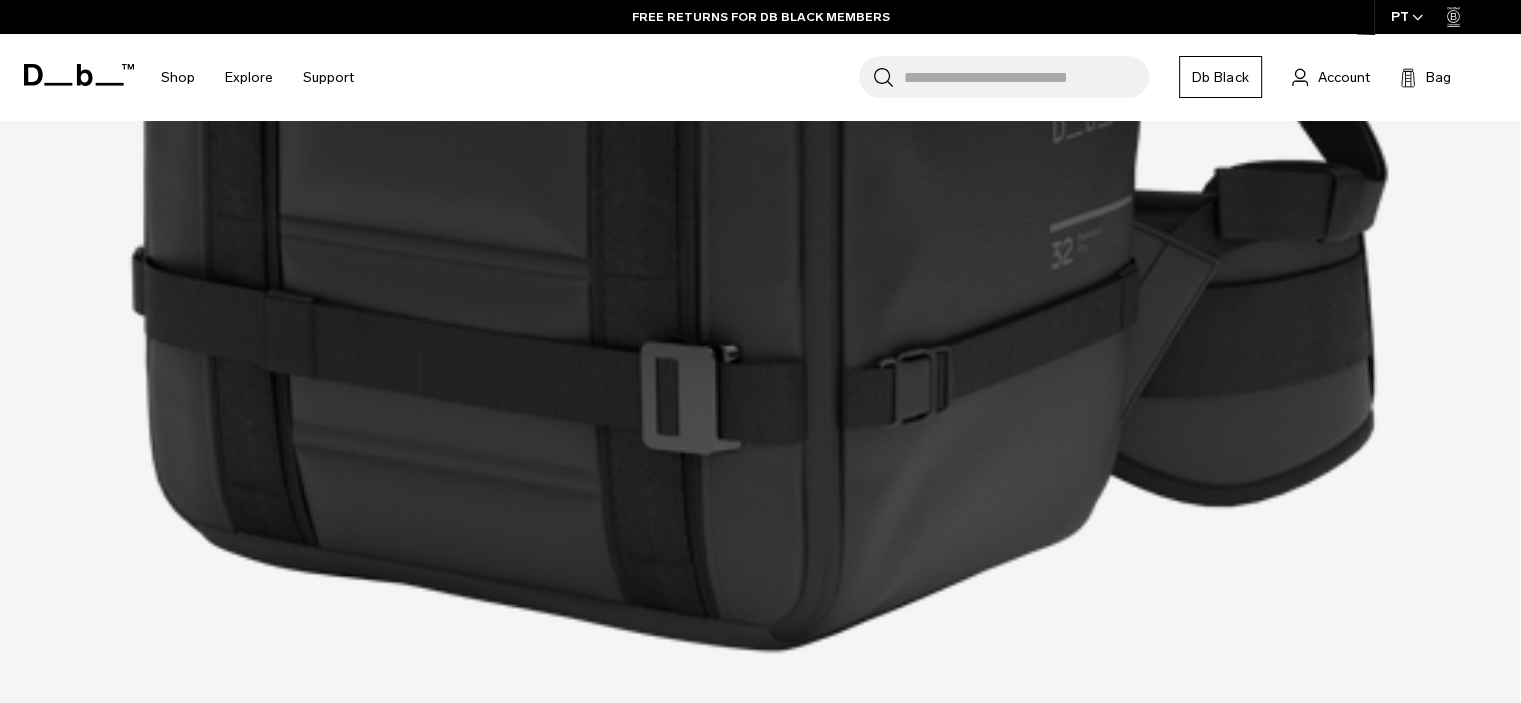scroll, scrollTop: 3278, scrollLeft: 0, axis: vertical 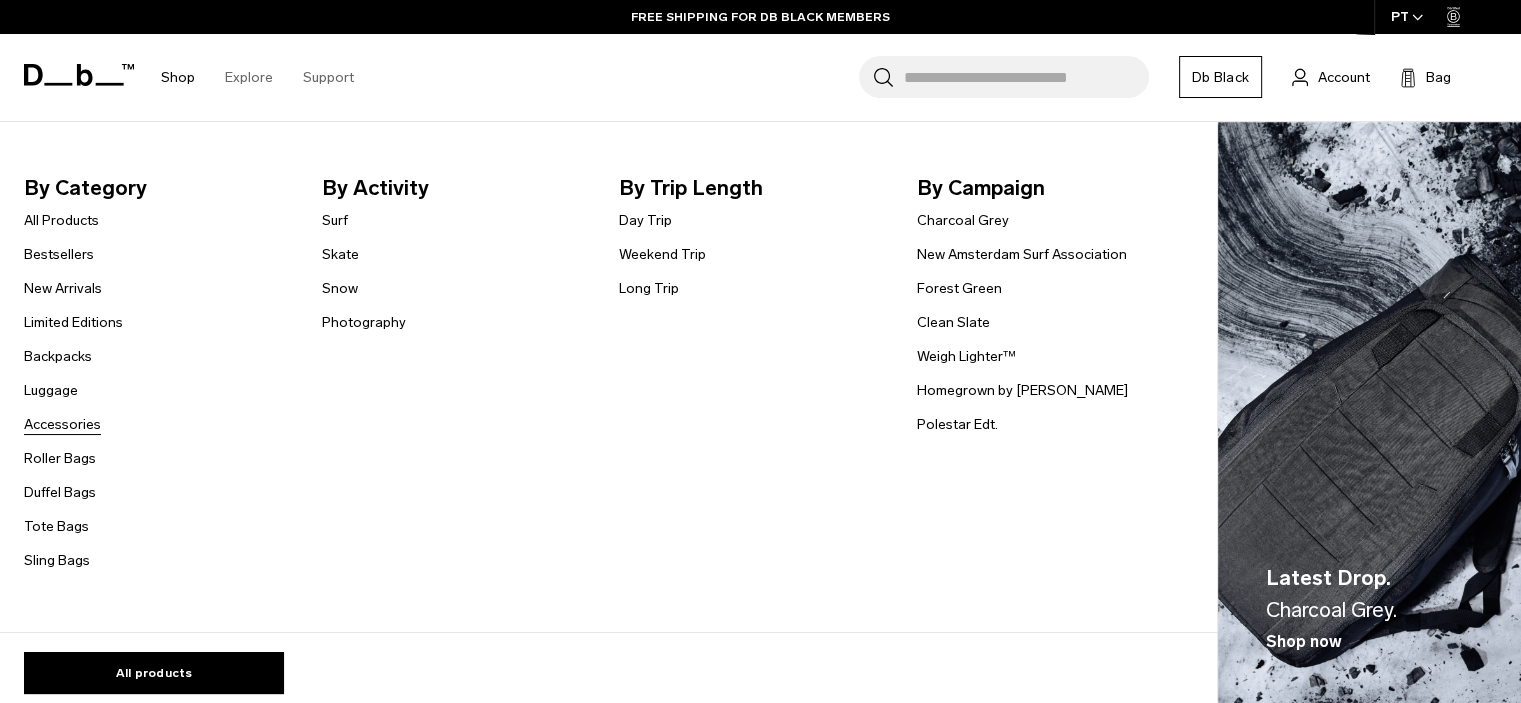 click on "Accessories" at bounding box center [62, 424] 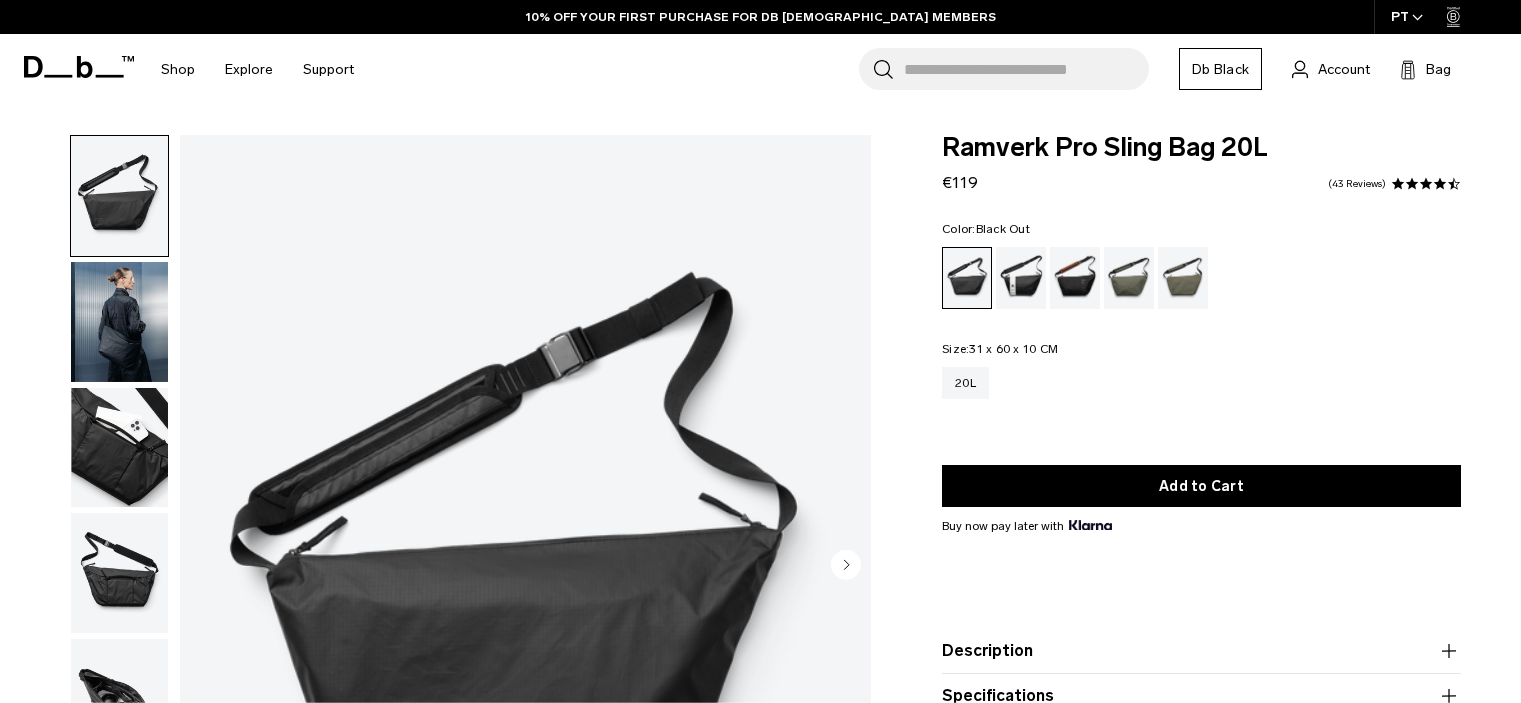 scroll, scrollTop: 0, scrollLeft: 0, axis: both 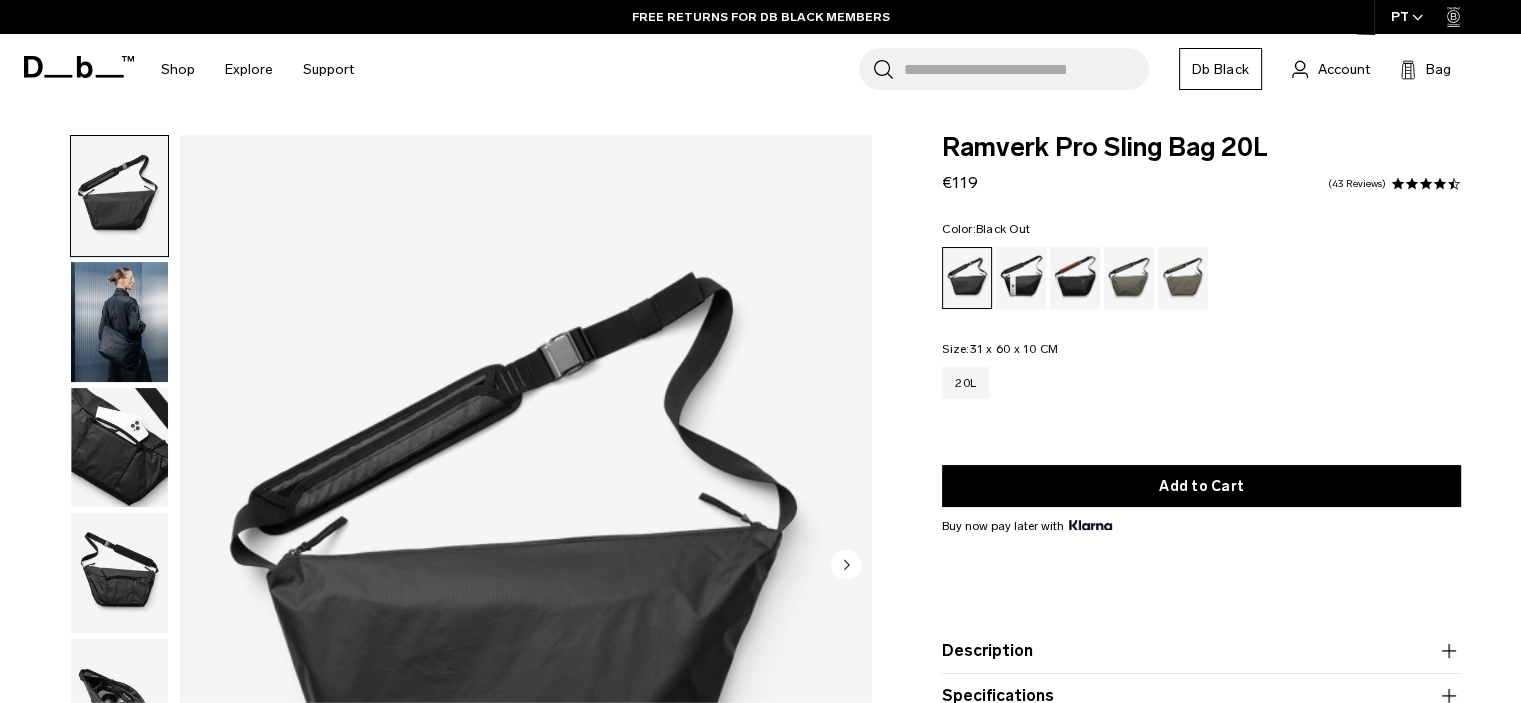click 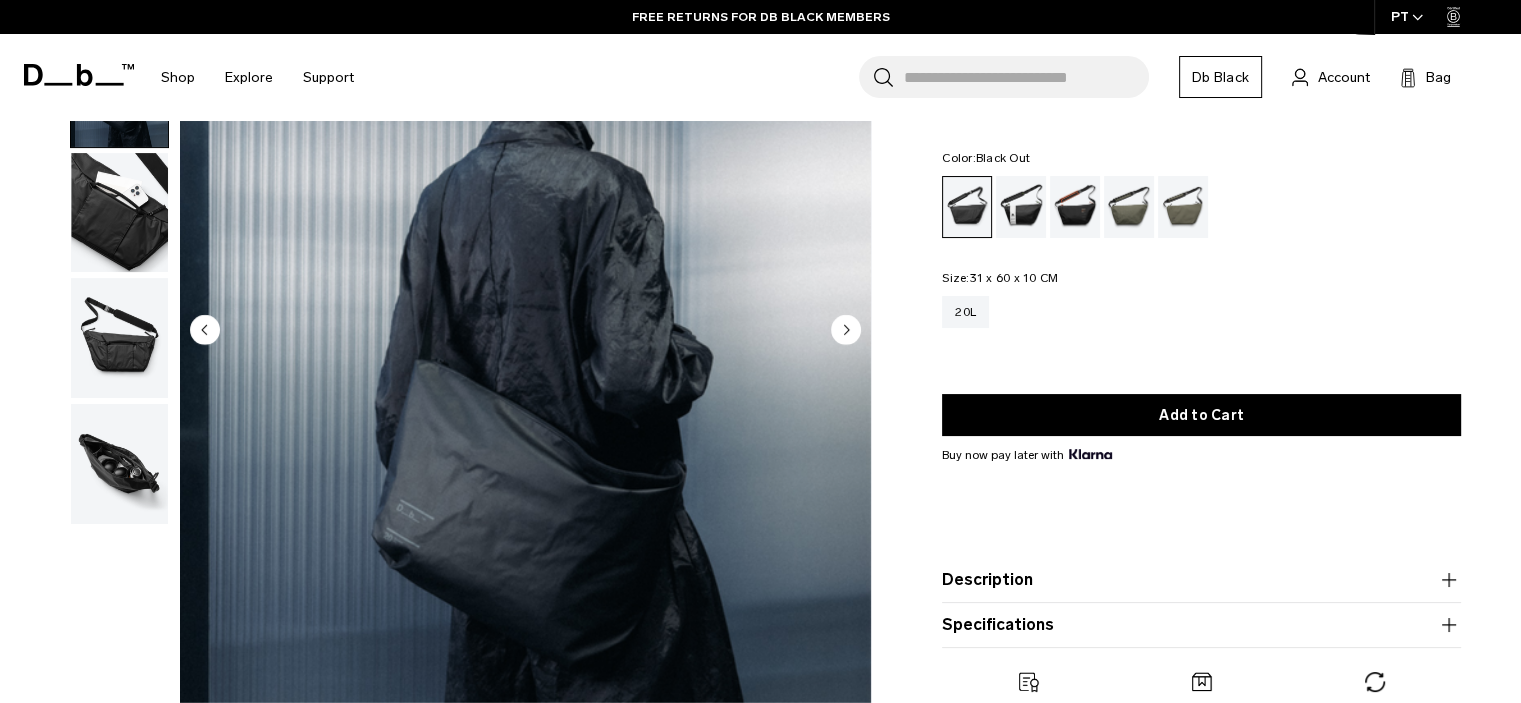 scroll, scrollTop: 263, scrollLeft: 0, axis: vertical 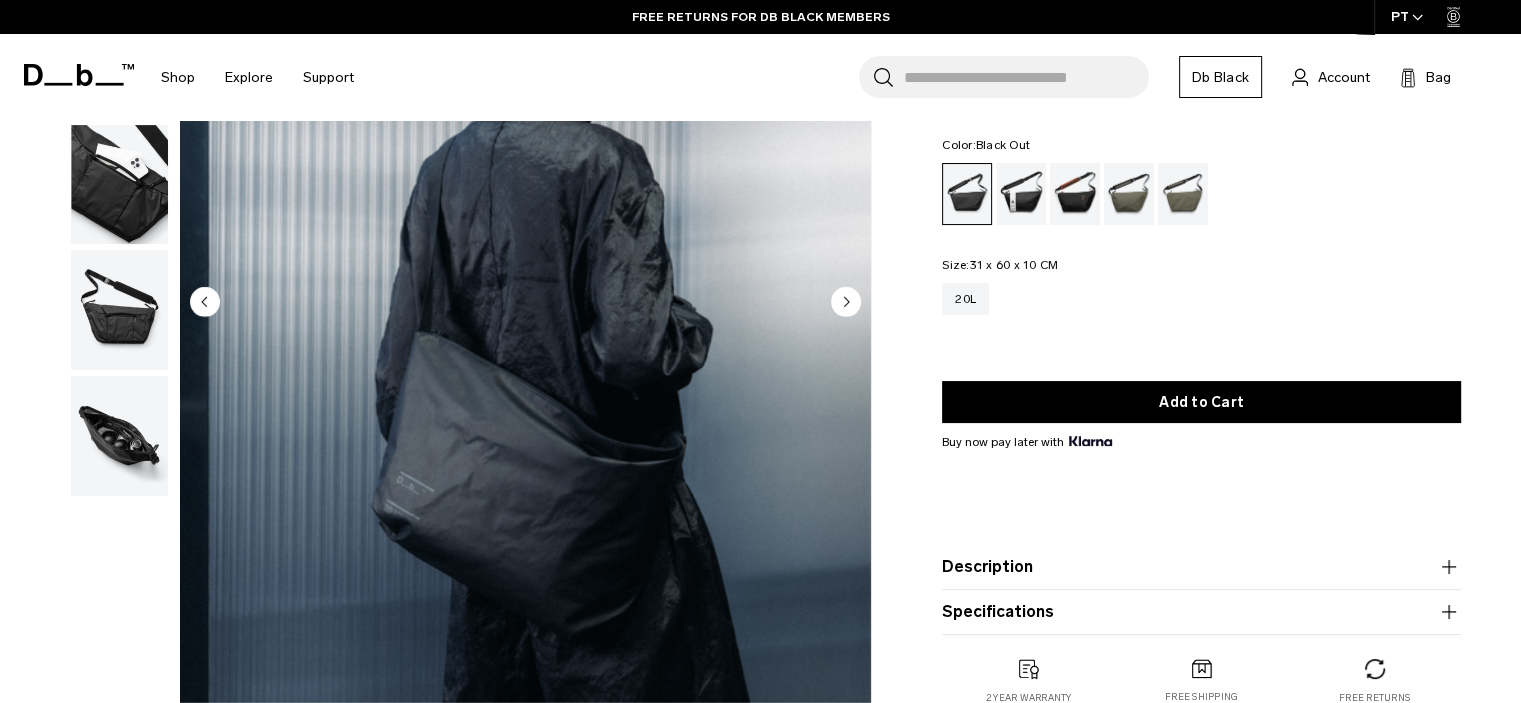 click 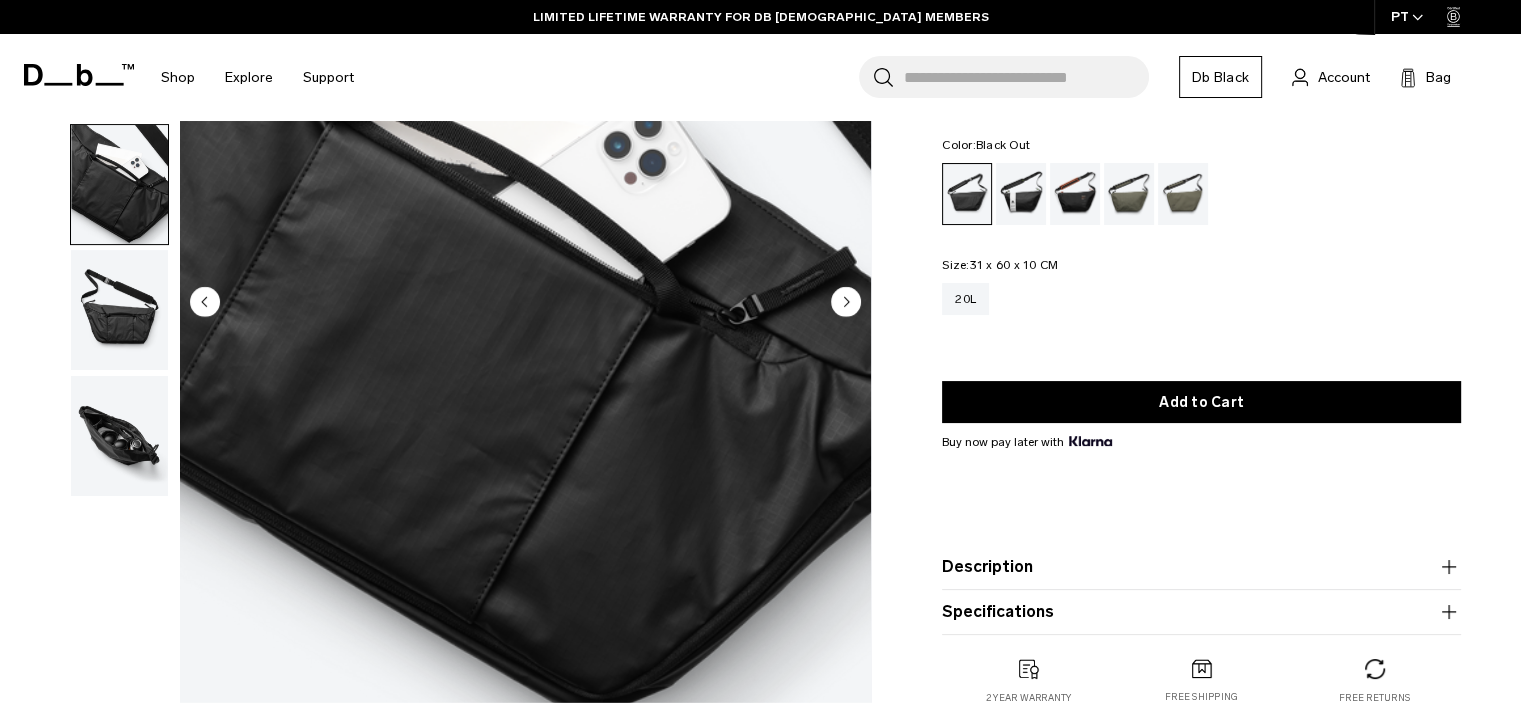 click 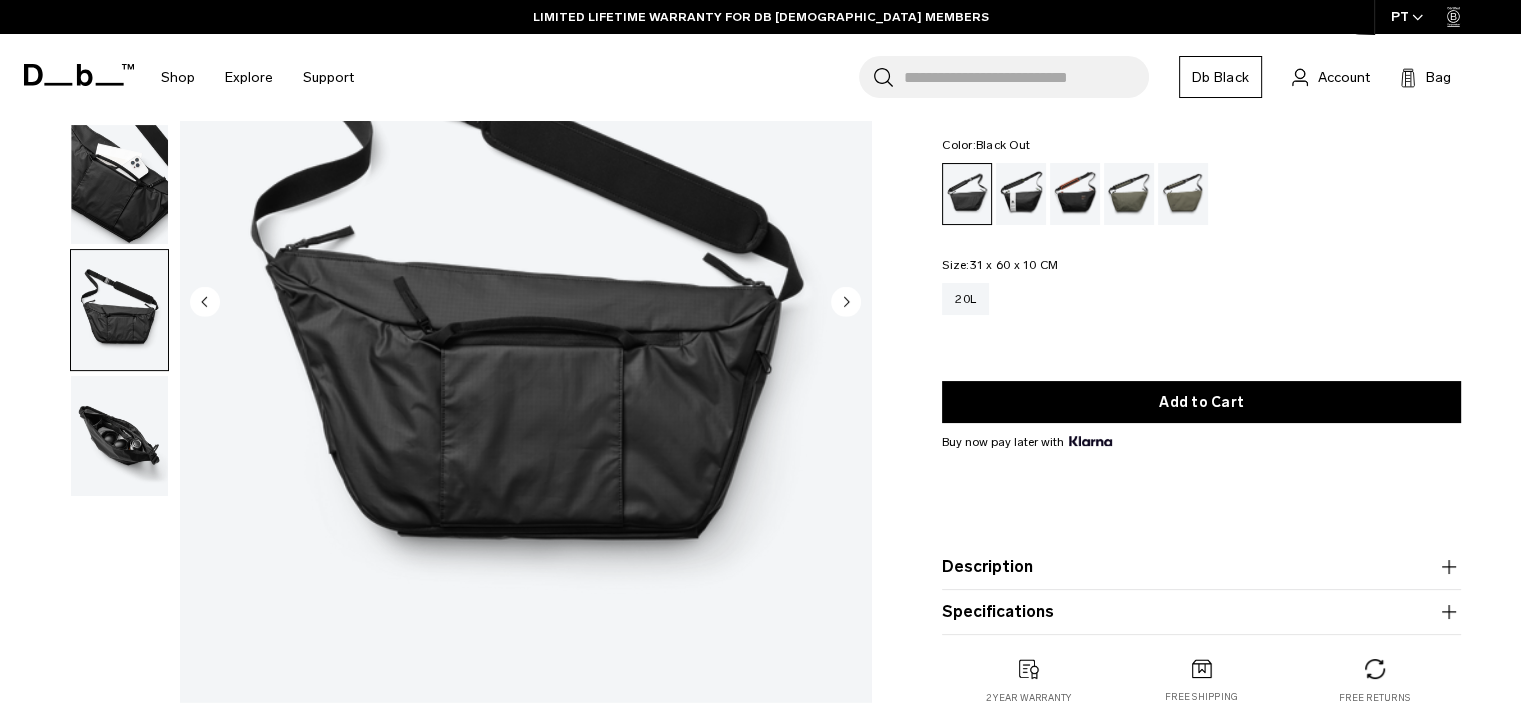 click 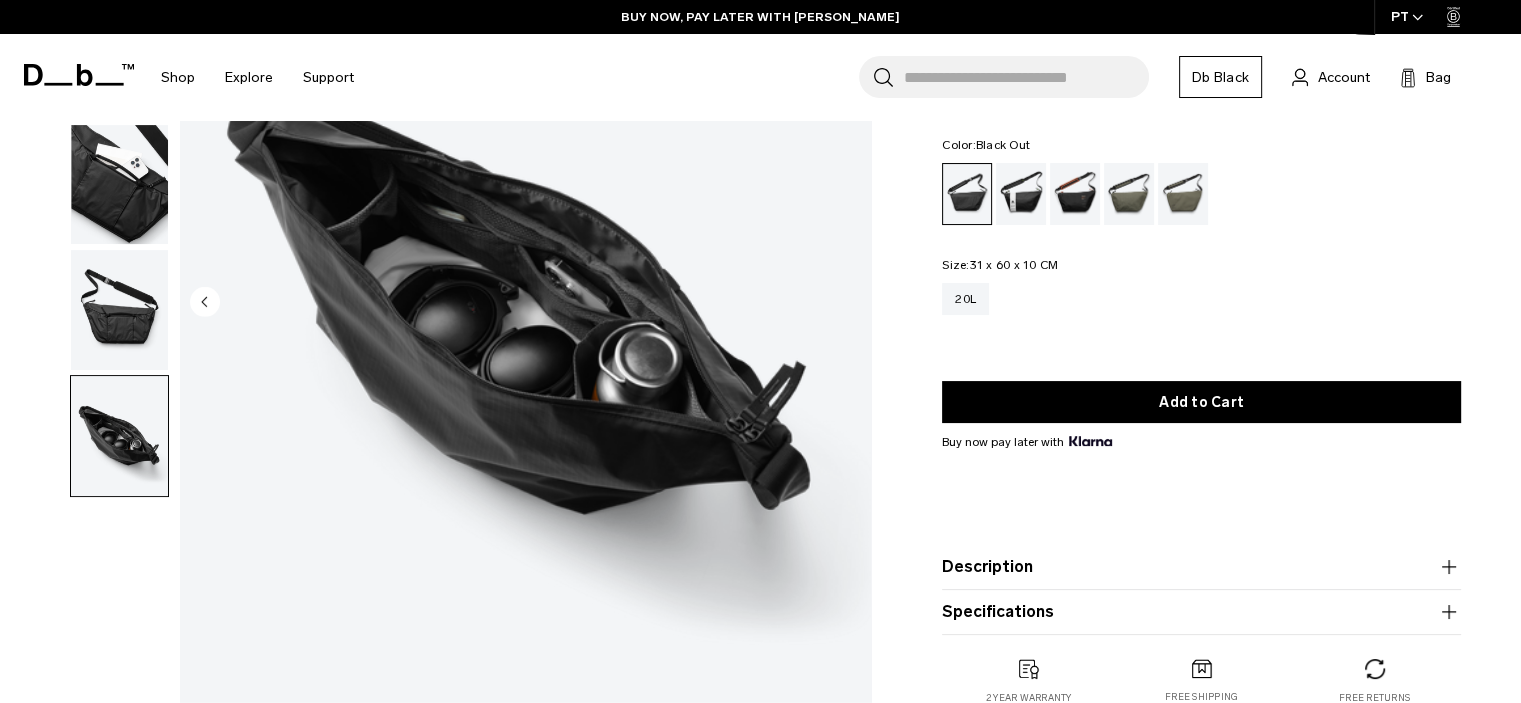 click at bounding box center [525, 303] 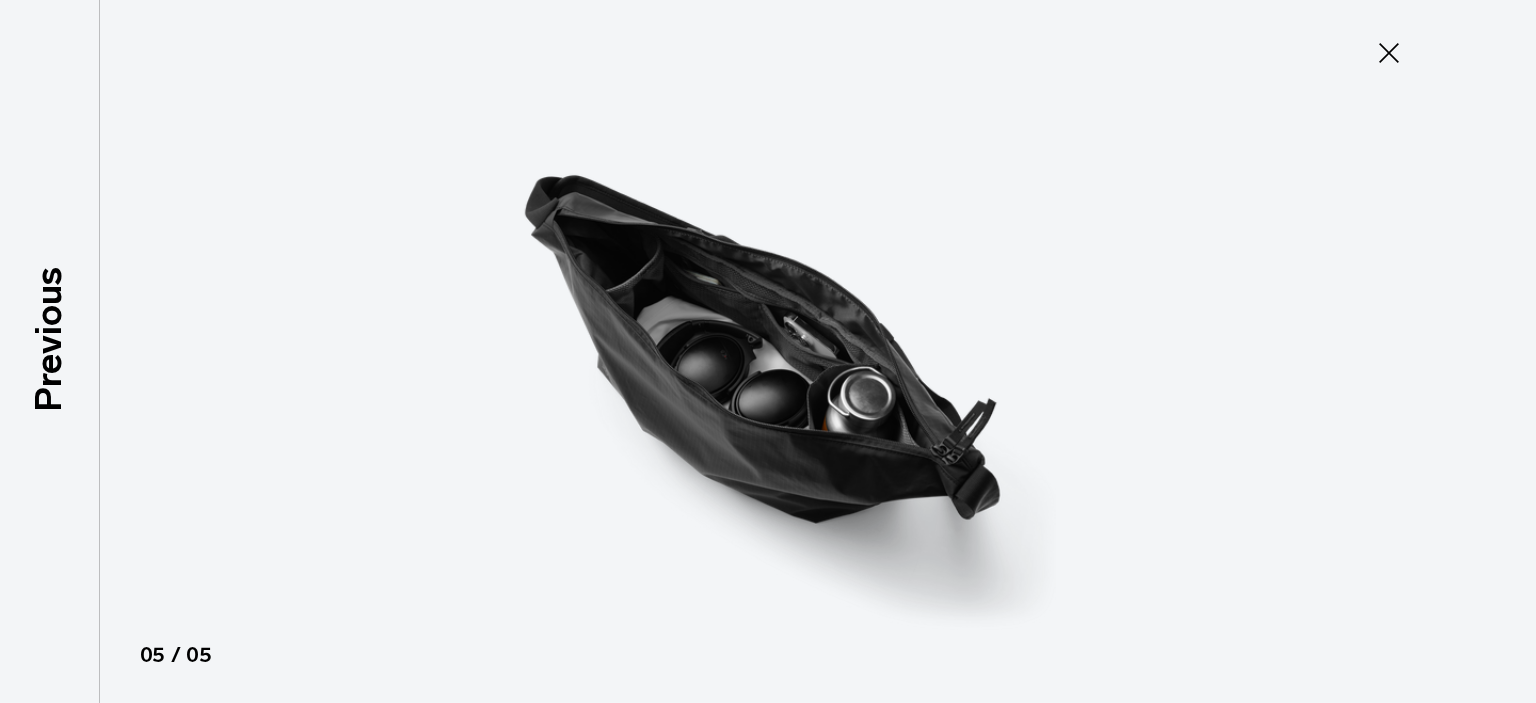 drag, startPoint x: 1381, startPoint y: 49, endPoint x: 1277, endPoint y: 133, distance: 133.6862 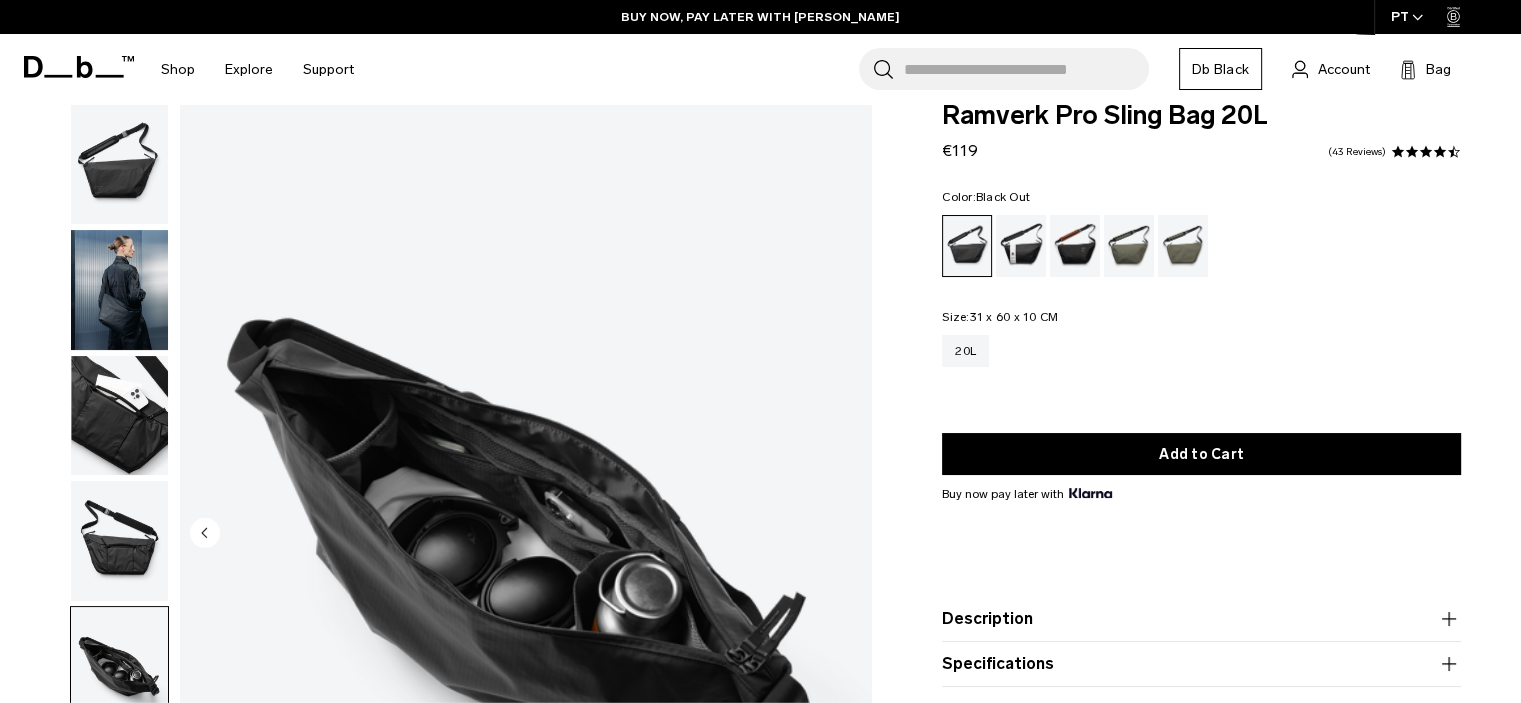 scroll, scrollTop: 79, scrollLeft: 0, axis: vertical 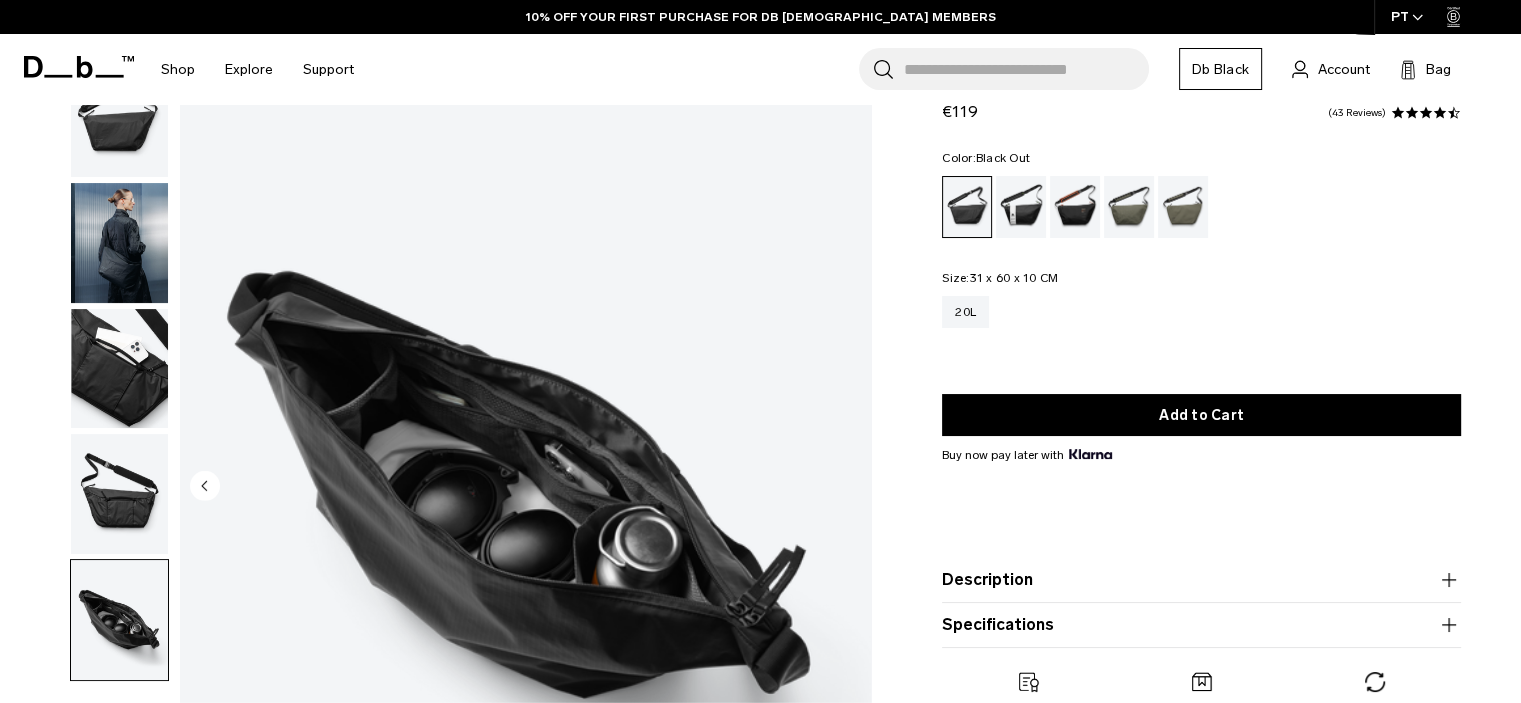 click at bounding box center (119, 117) 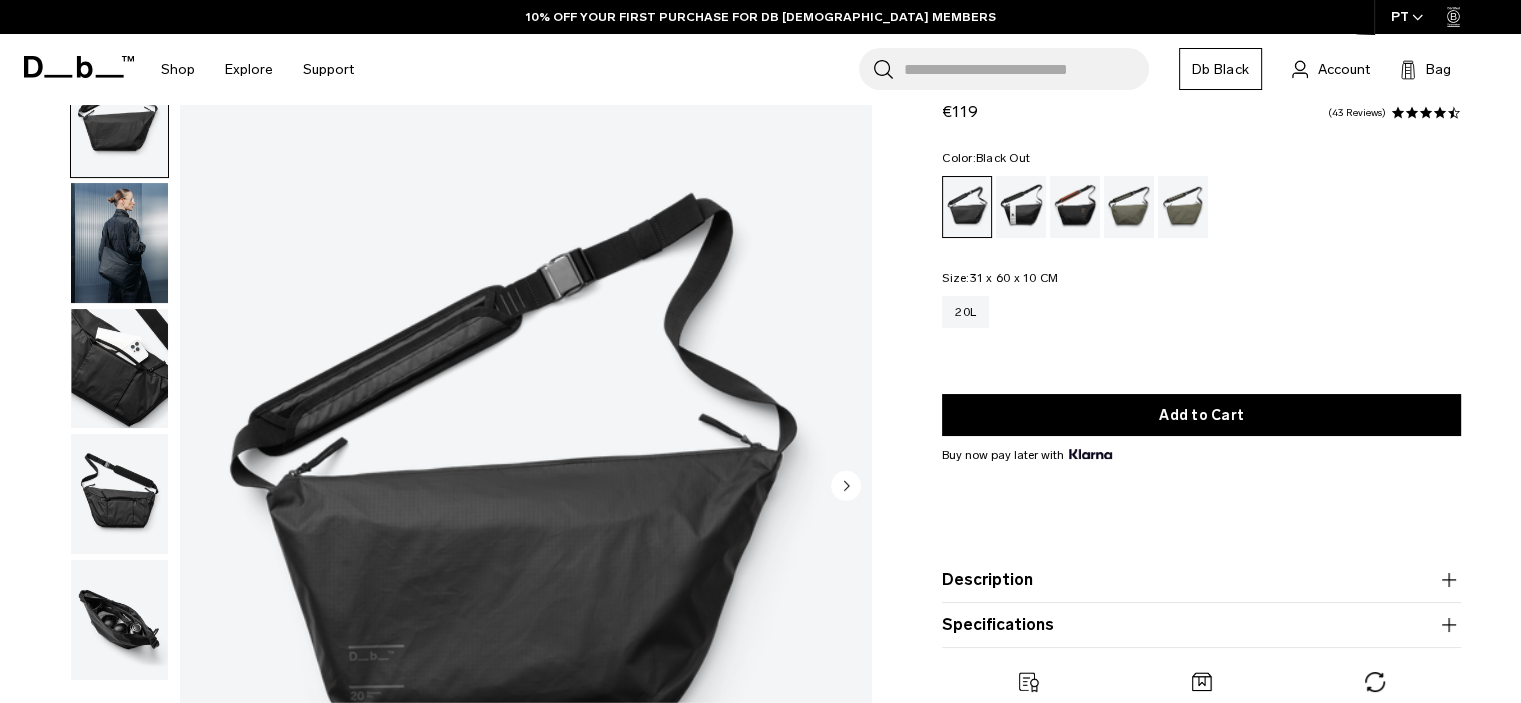 click at bounding box center [119, 243] 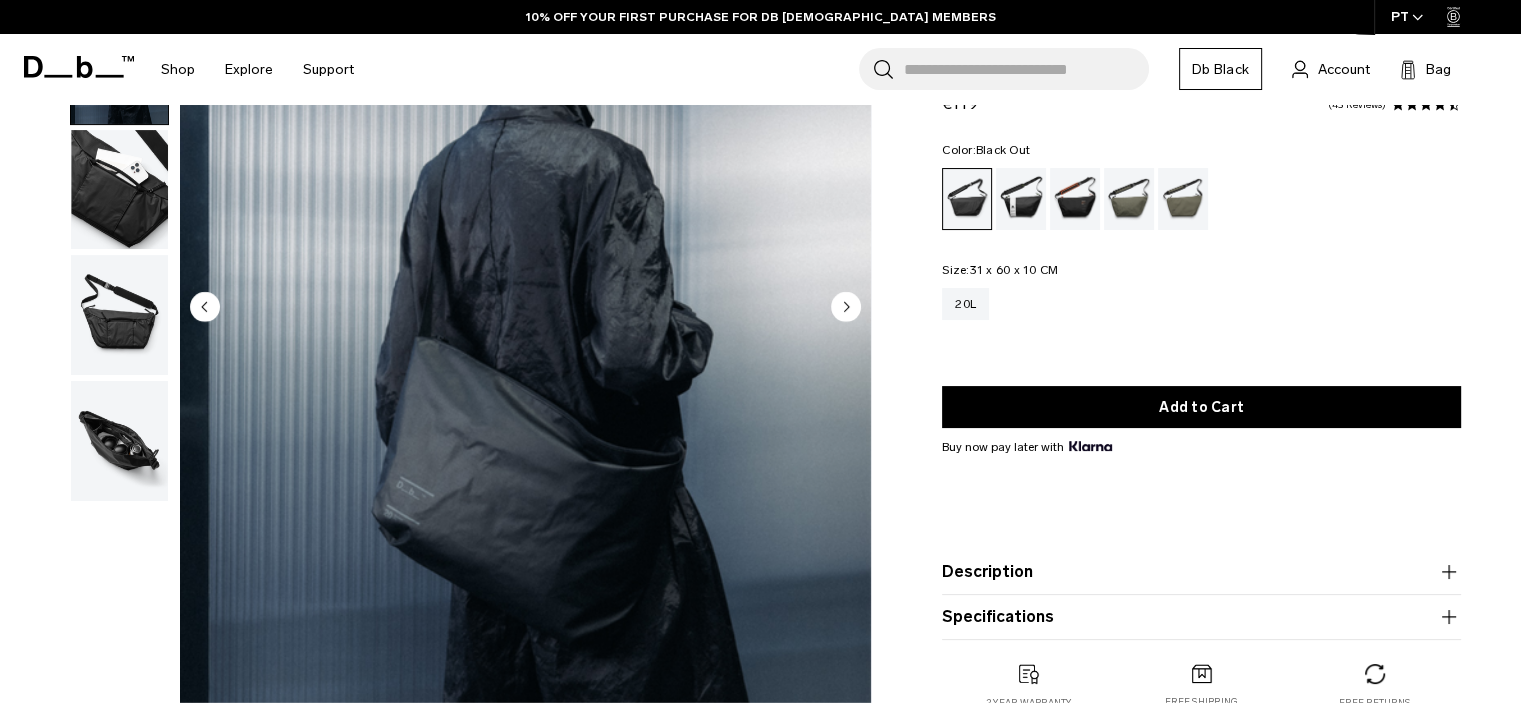 scroll, scrollTop: 286, scrollLeft: 0, axis: vertical 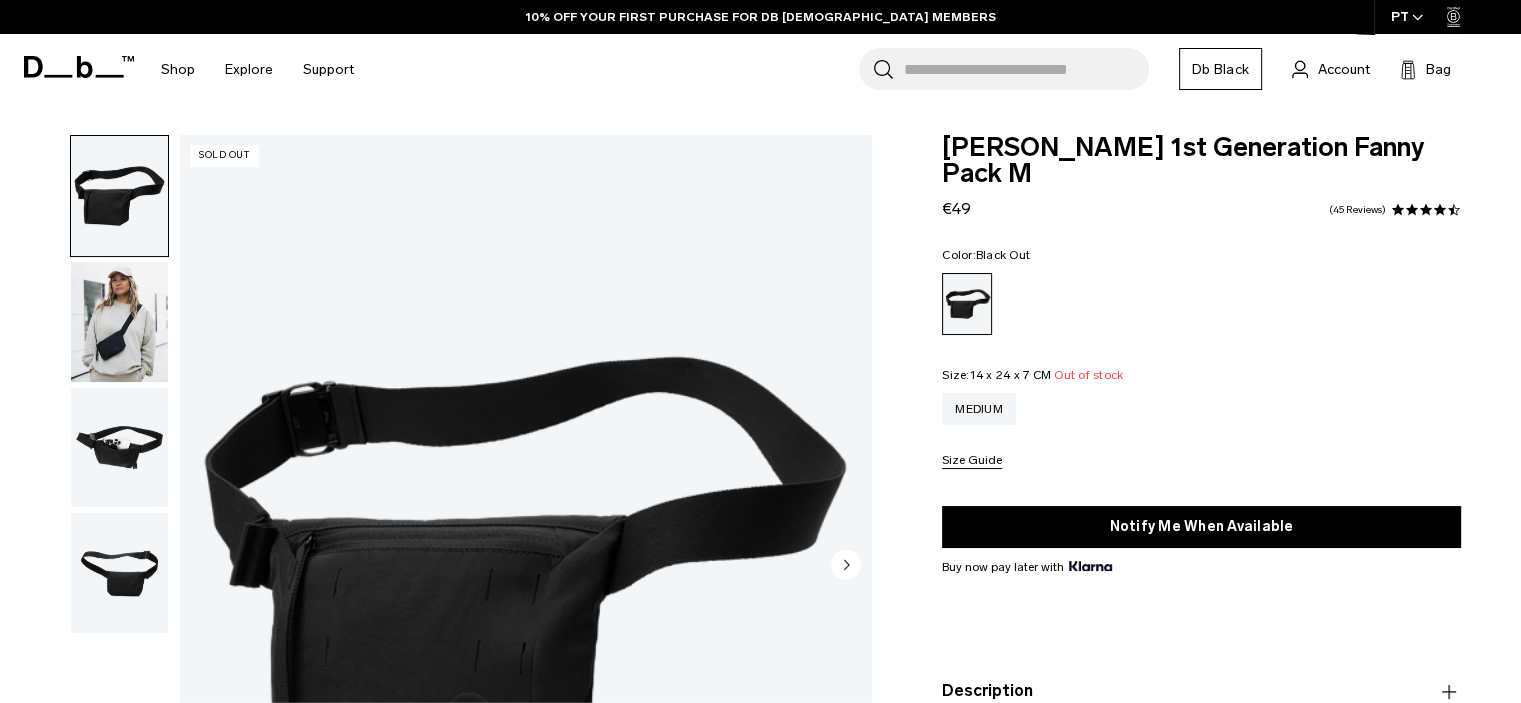 click at bounding box center [119, 573] 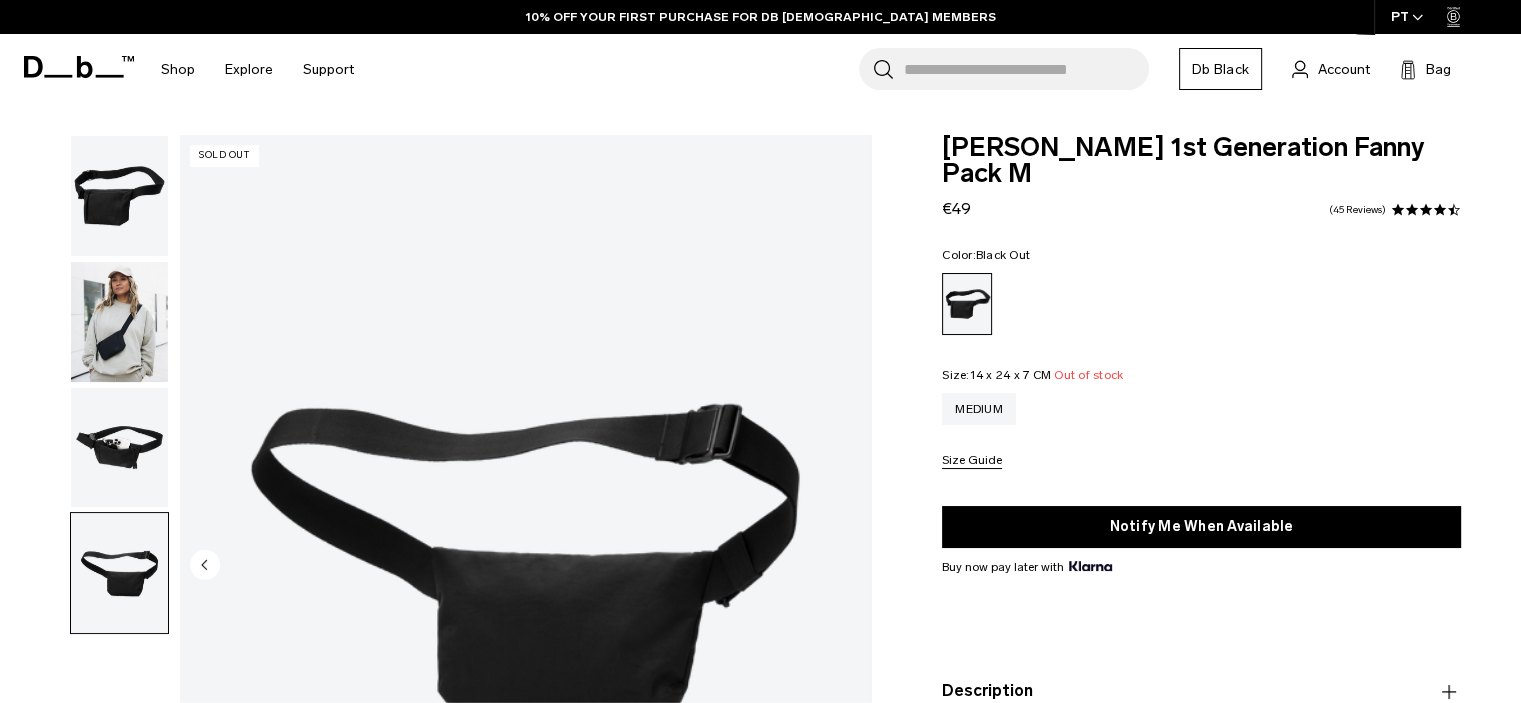 click at bounding box center [119, 448] 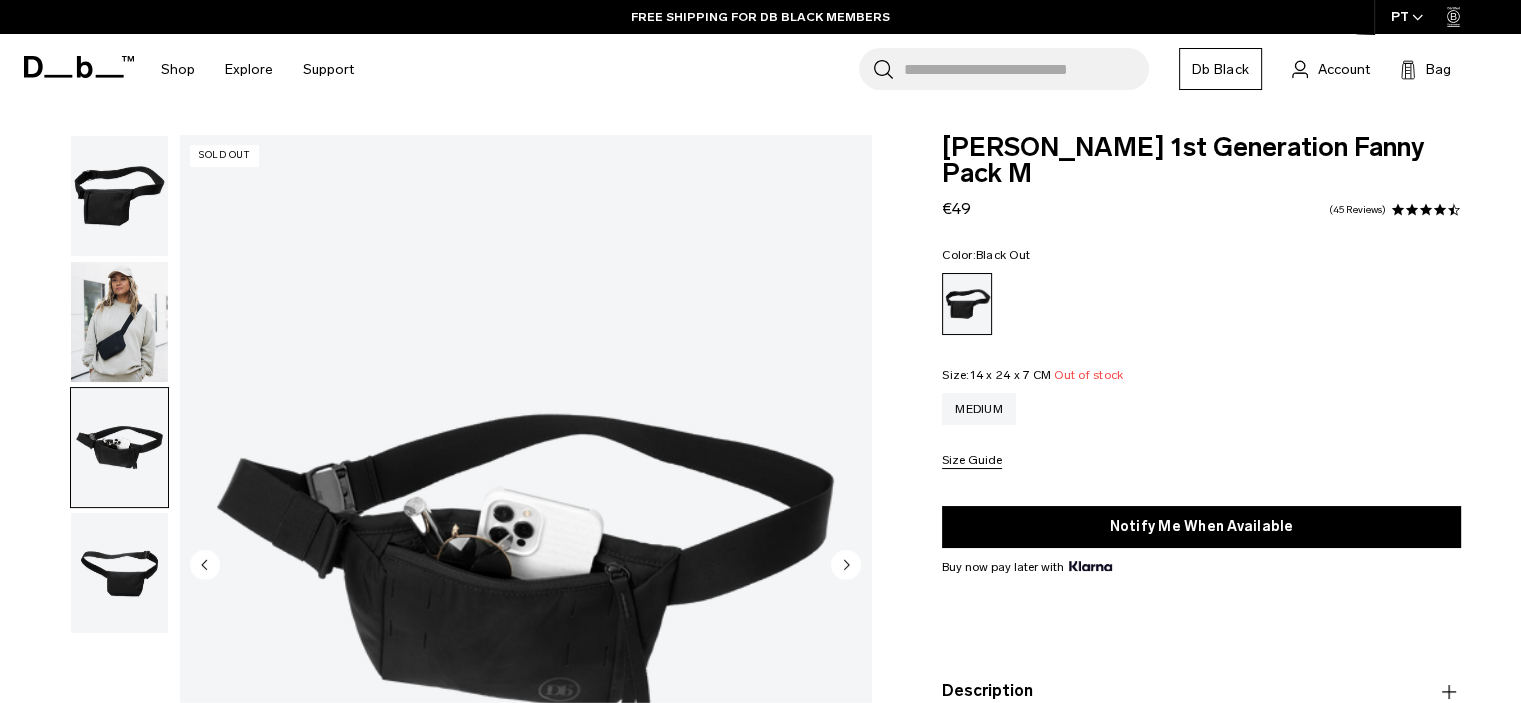 click at bounding box center [119, 322] 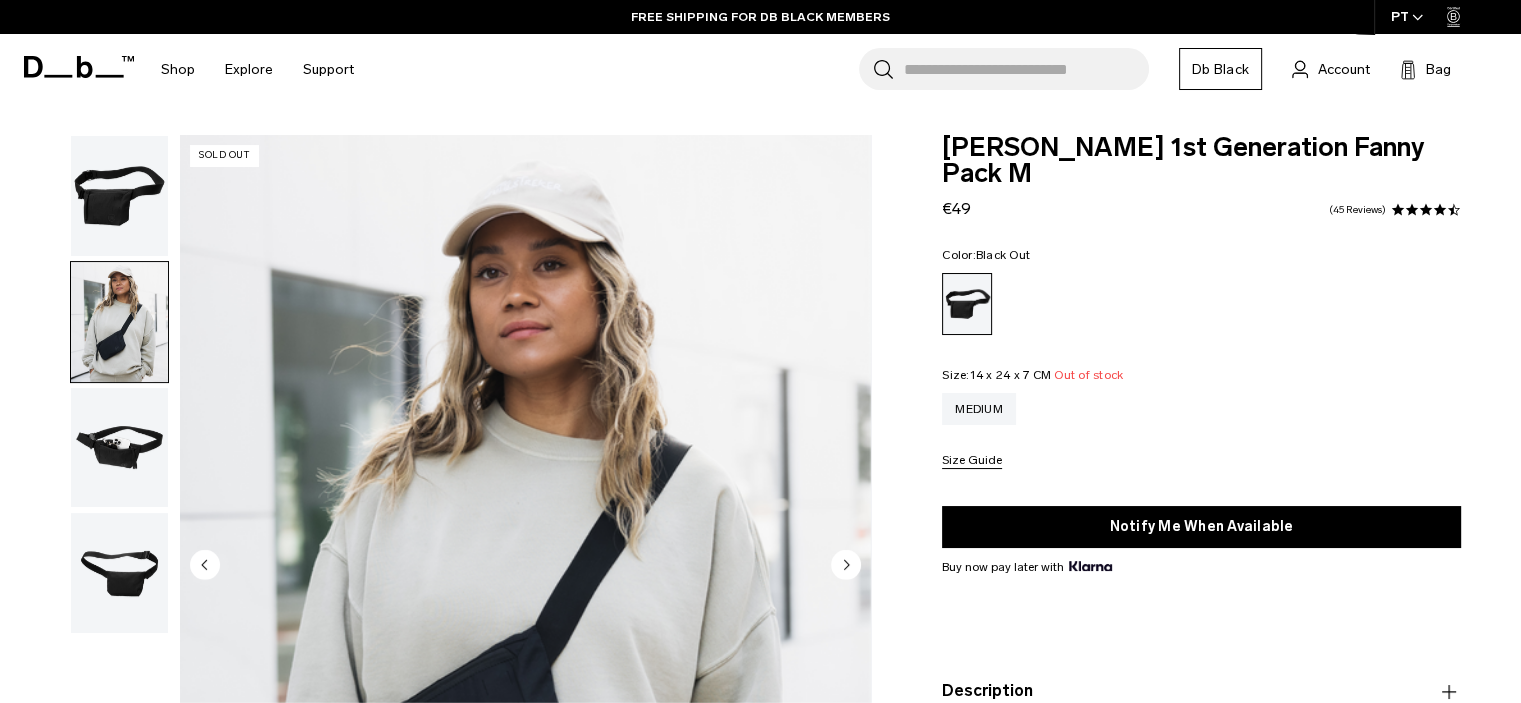 click at bounding box center [119, 196] 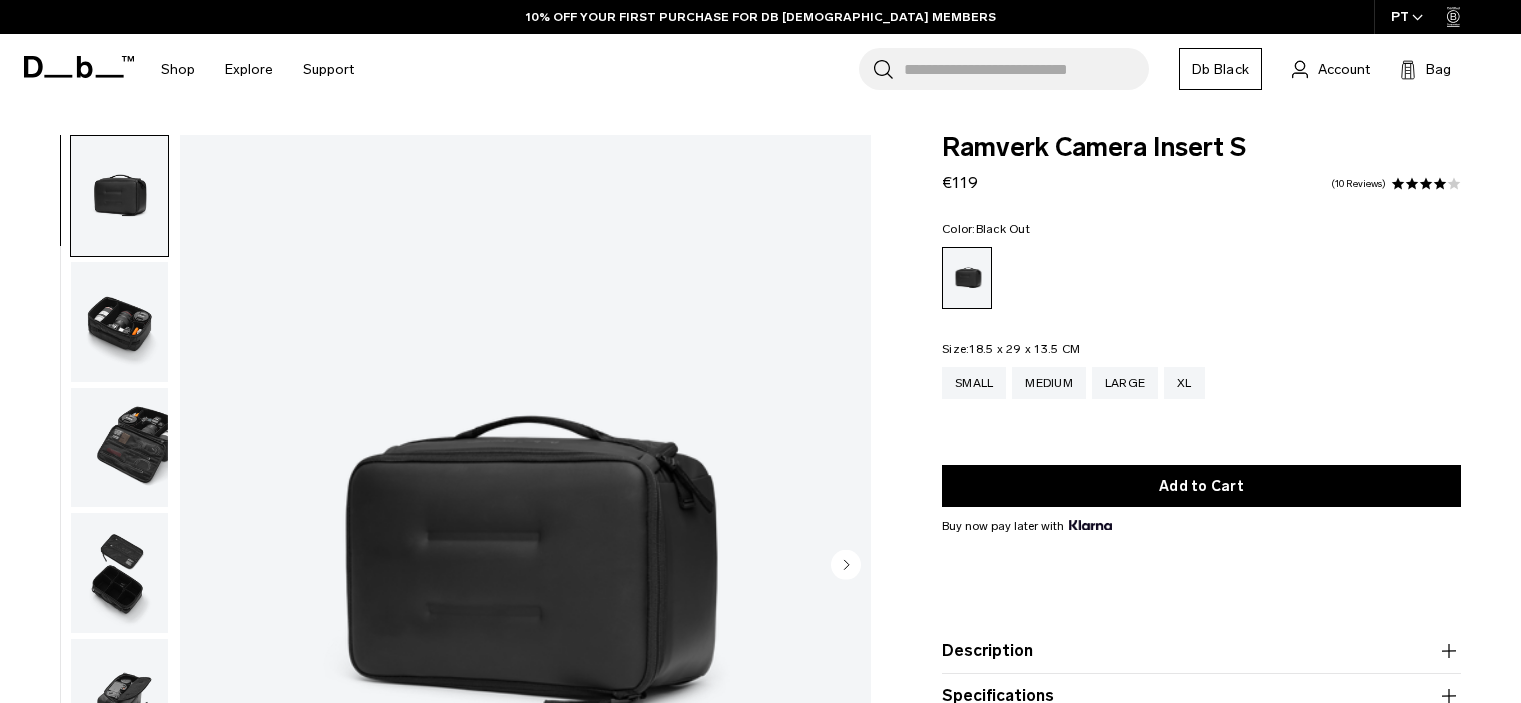 scroll, scrollTop: 0, scrollLeft: 0, axis: both 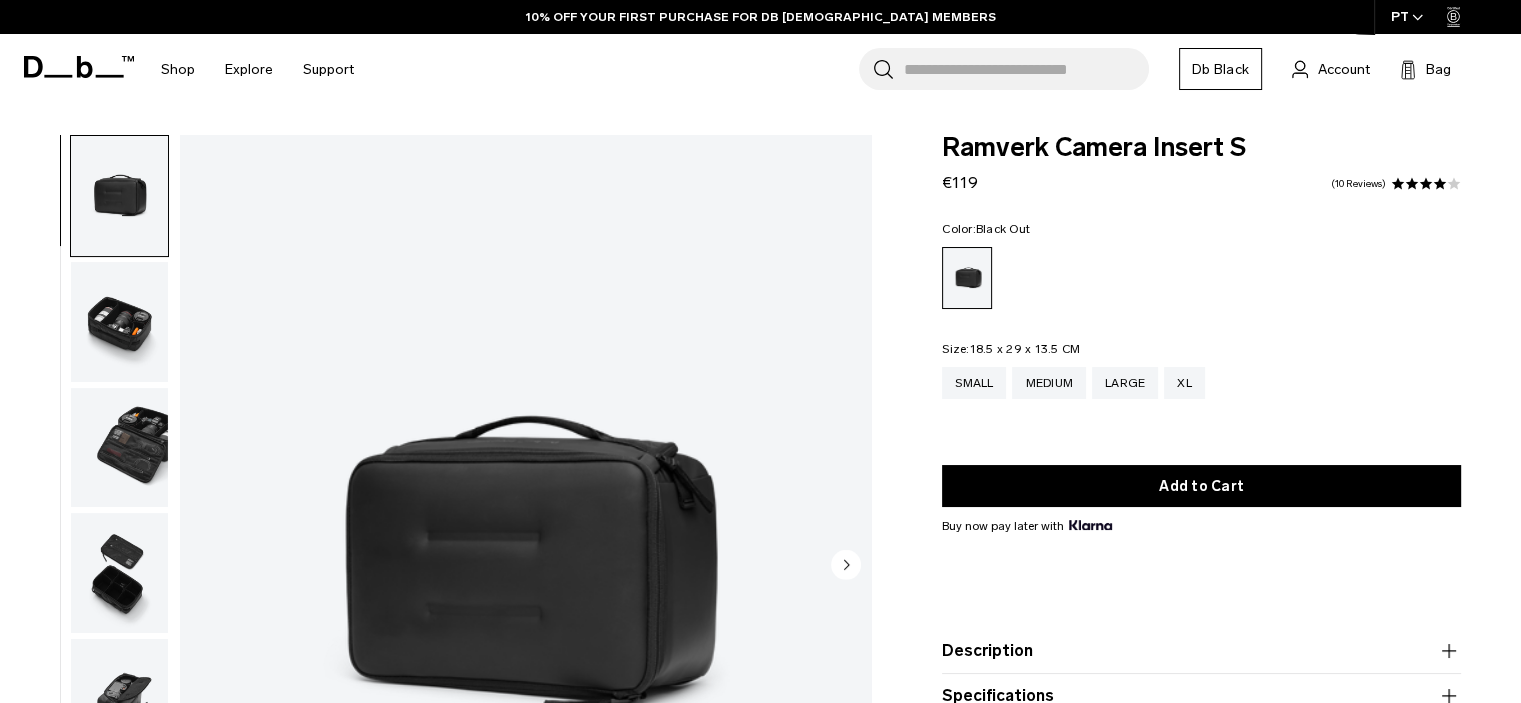 click at bounding box center (119, 322) 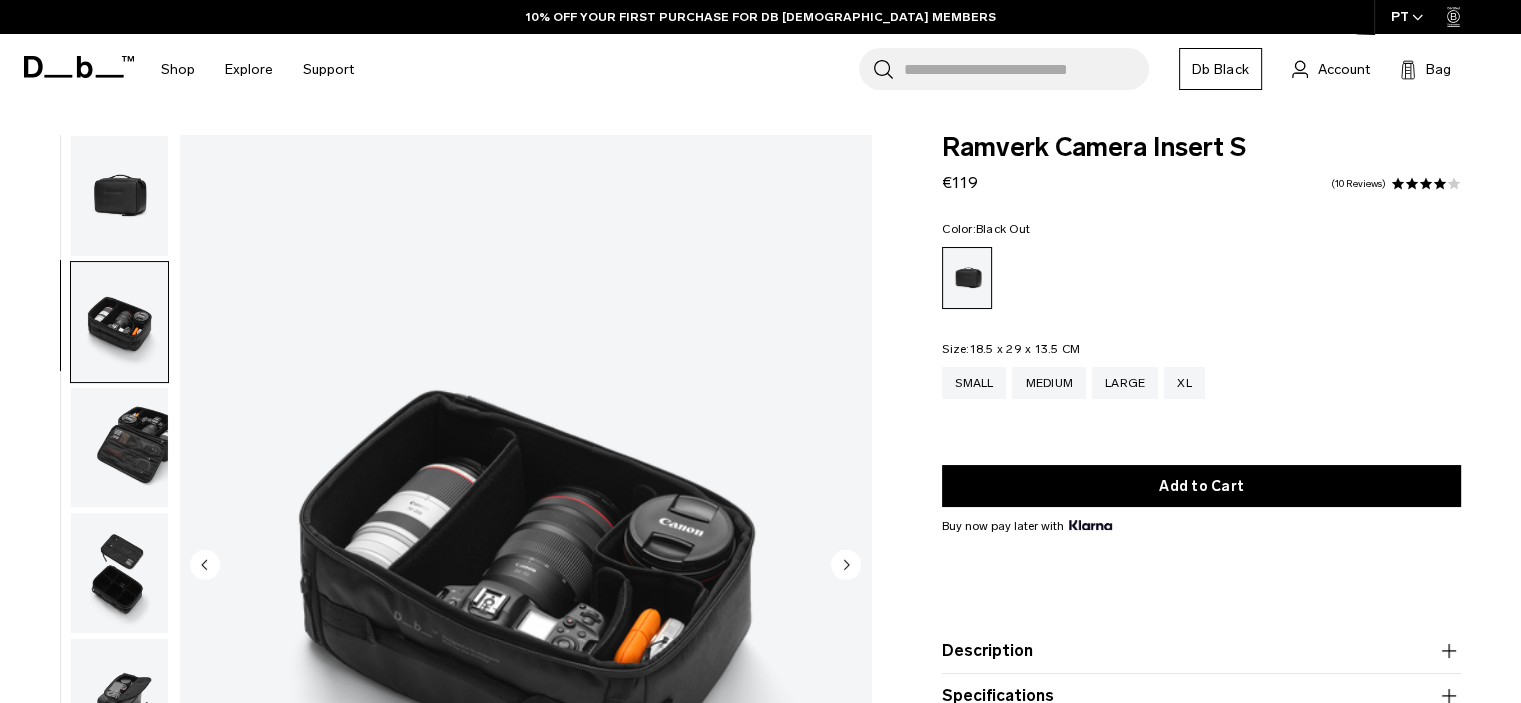 scroll, scrollTop: 14, scrollLeft: 0, axis: vertical 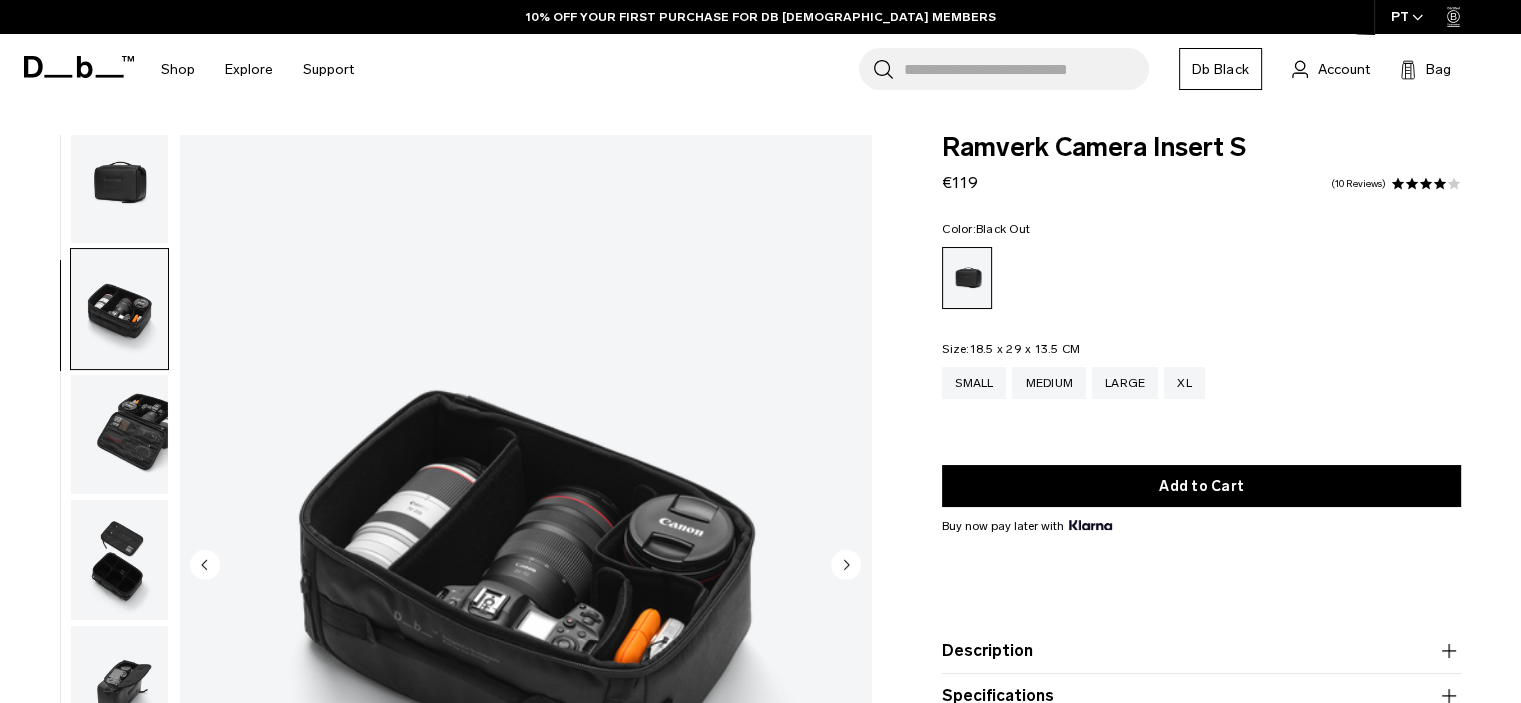 click 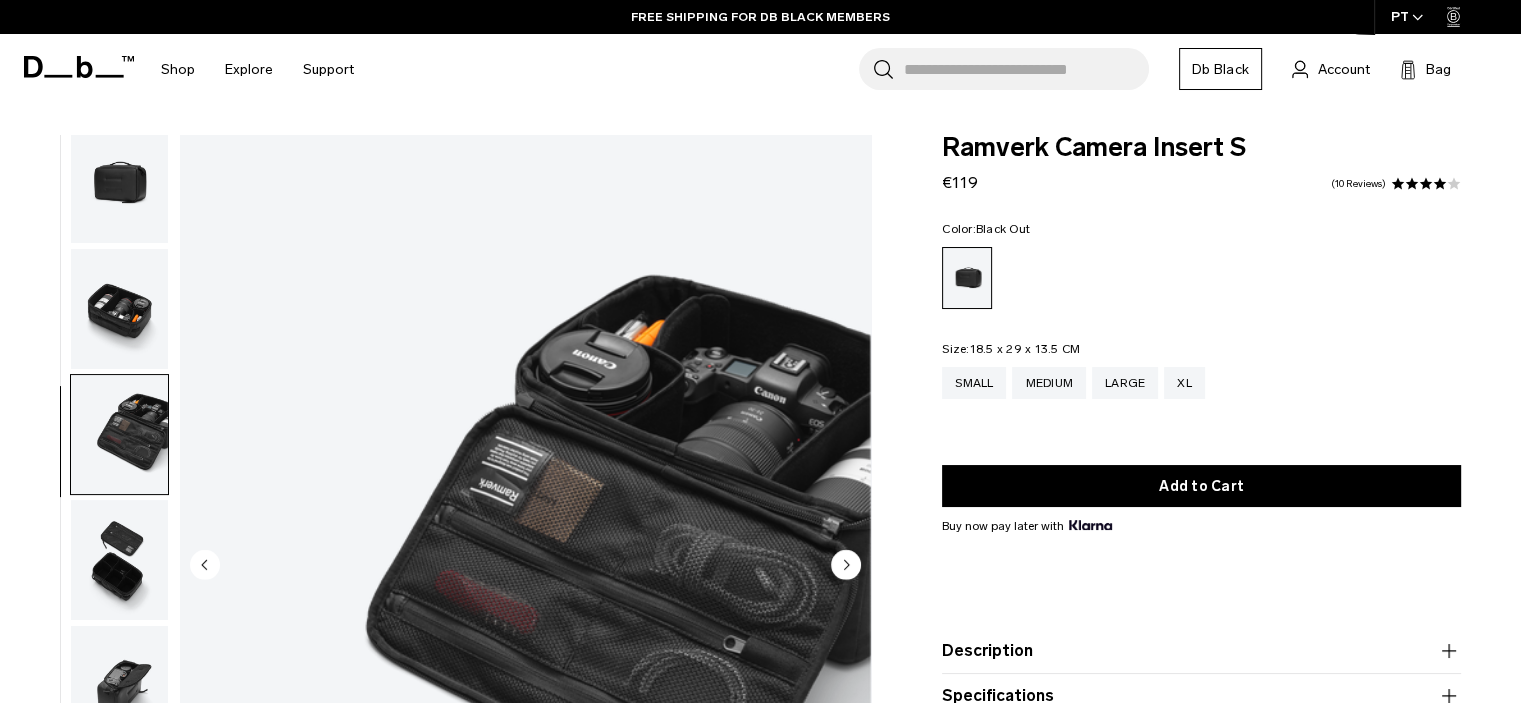 click 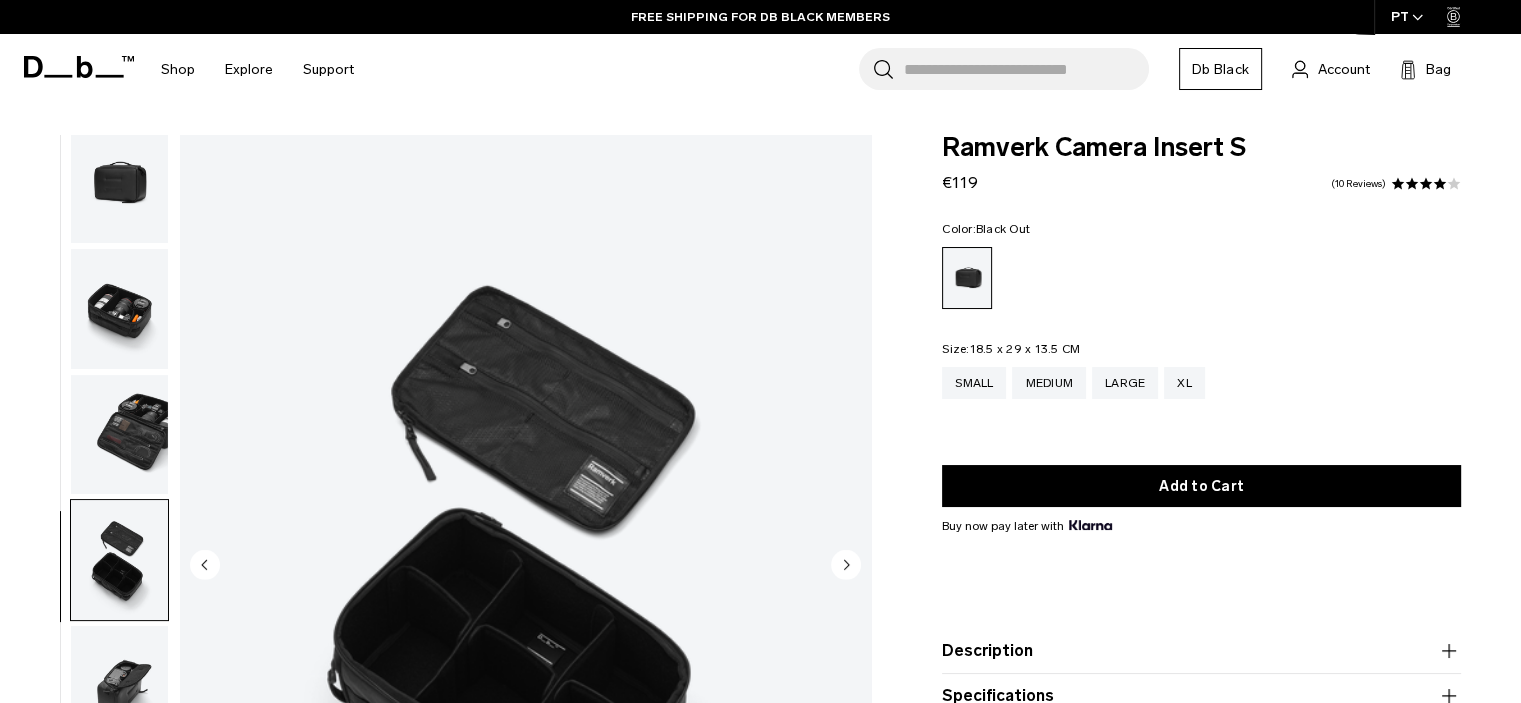 click 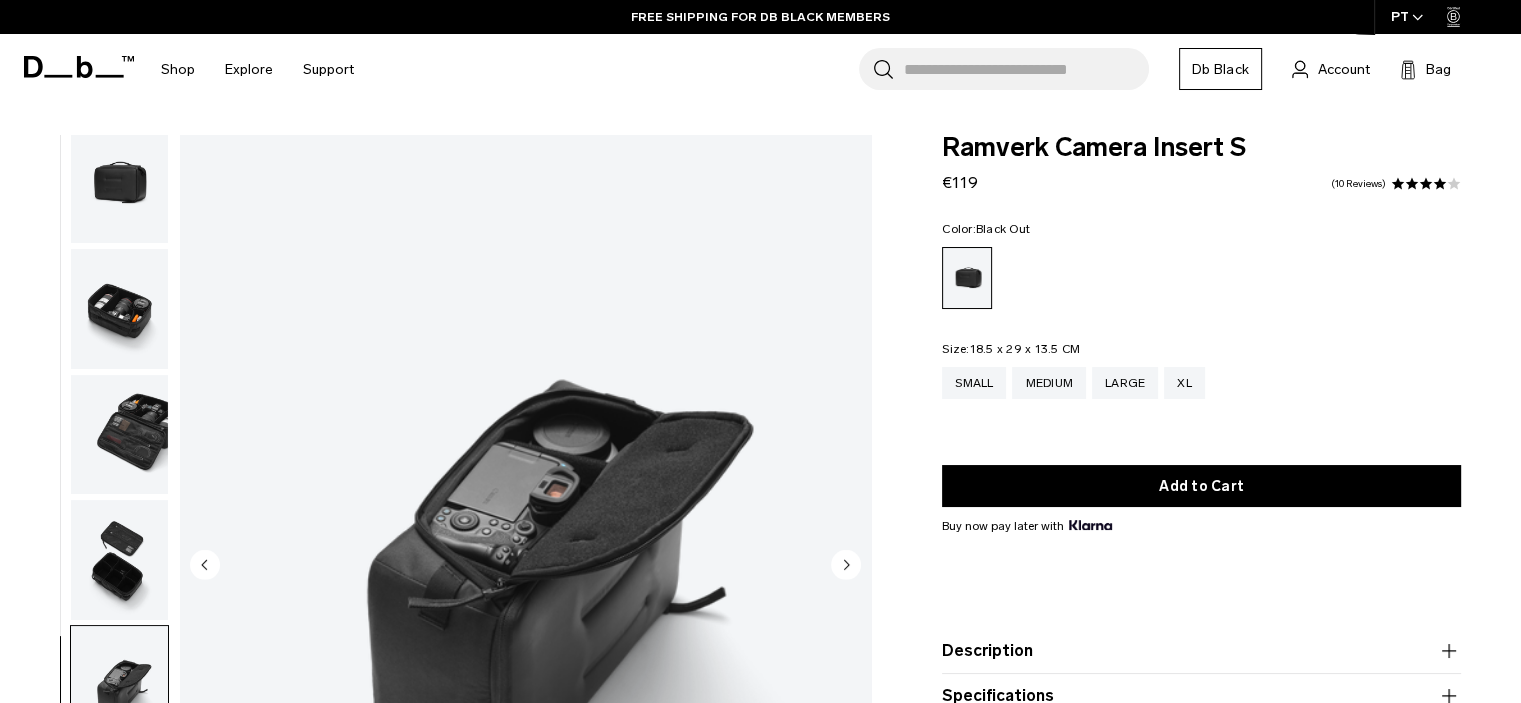 click 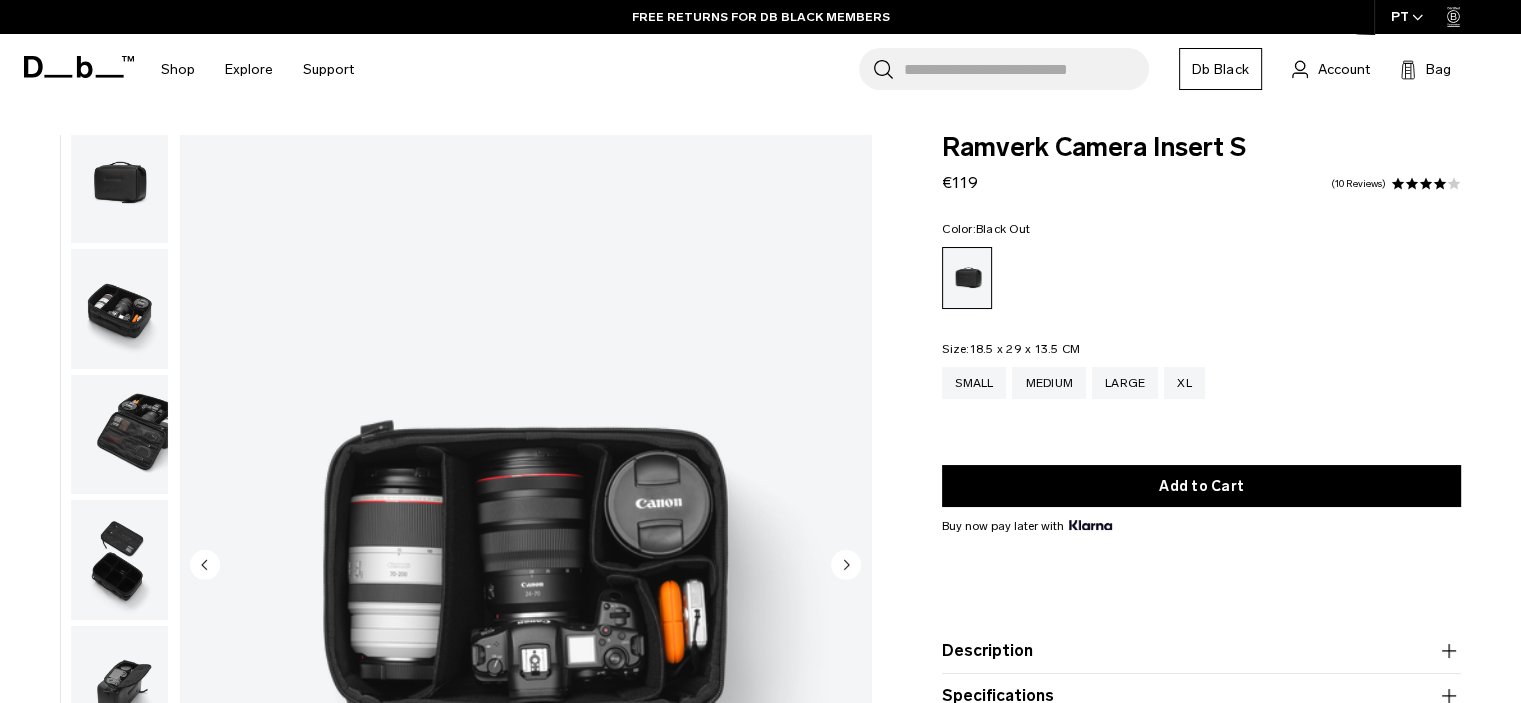 click 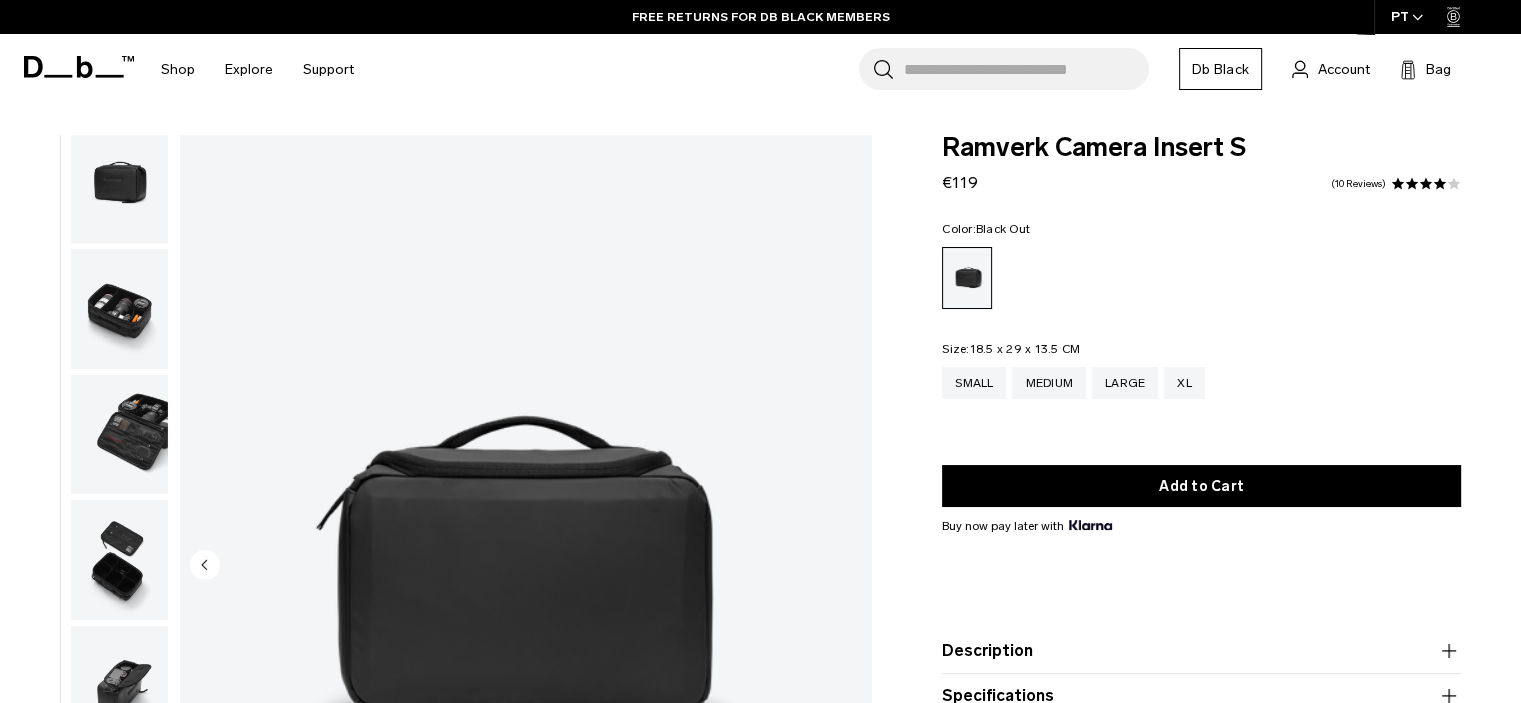 click 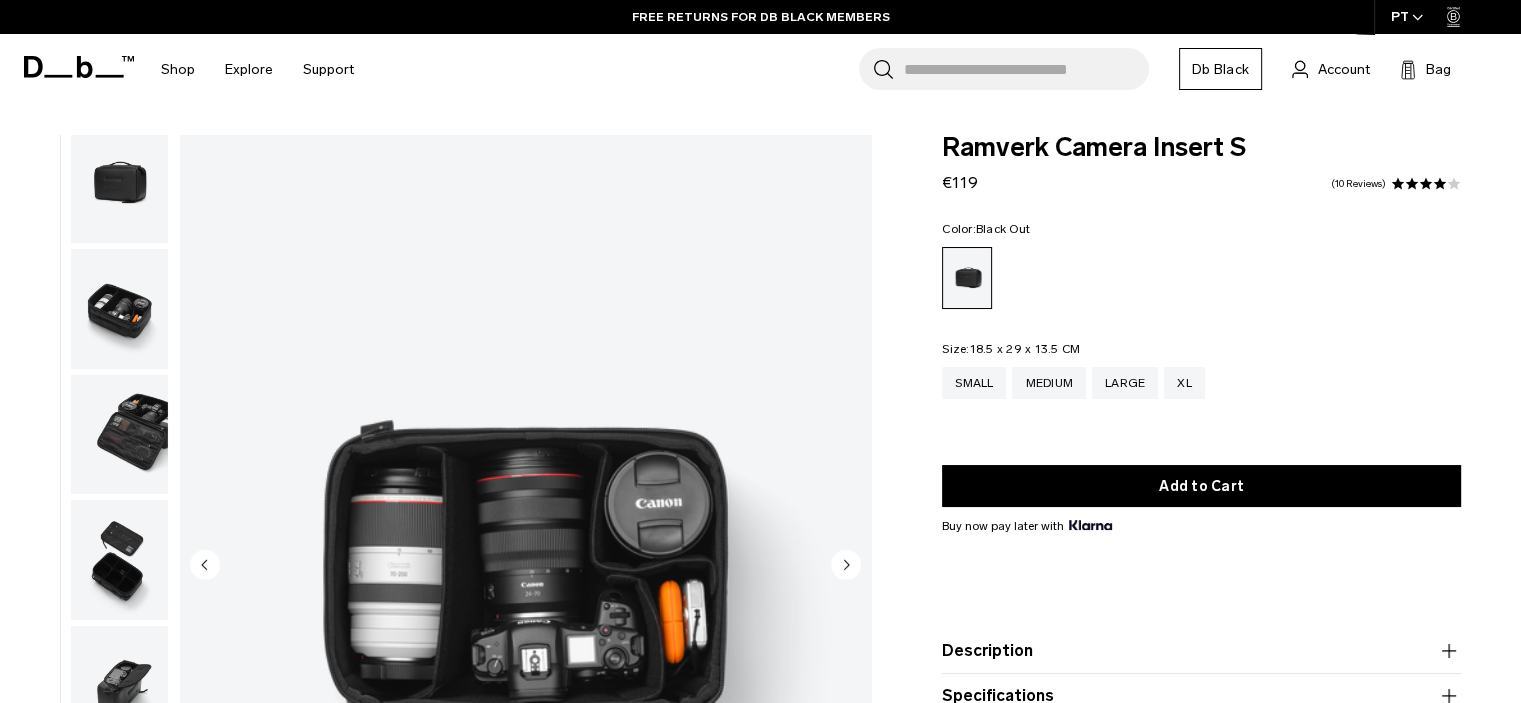 click 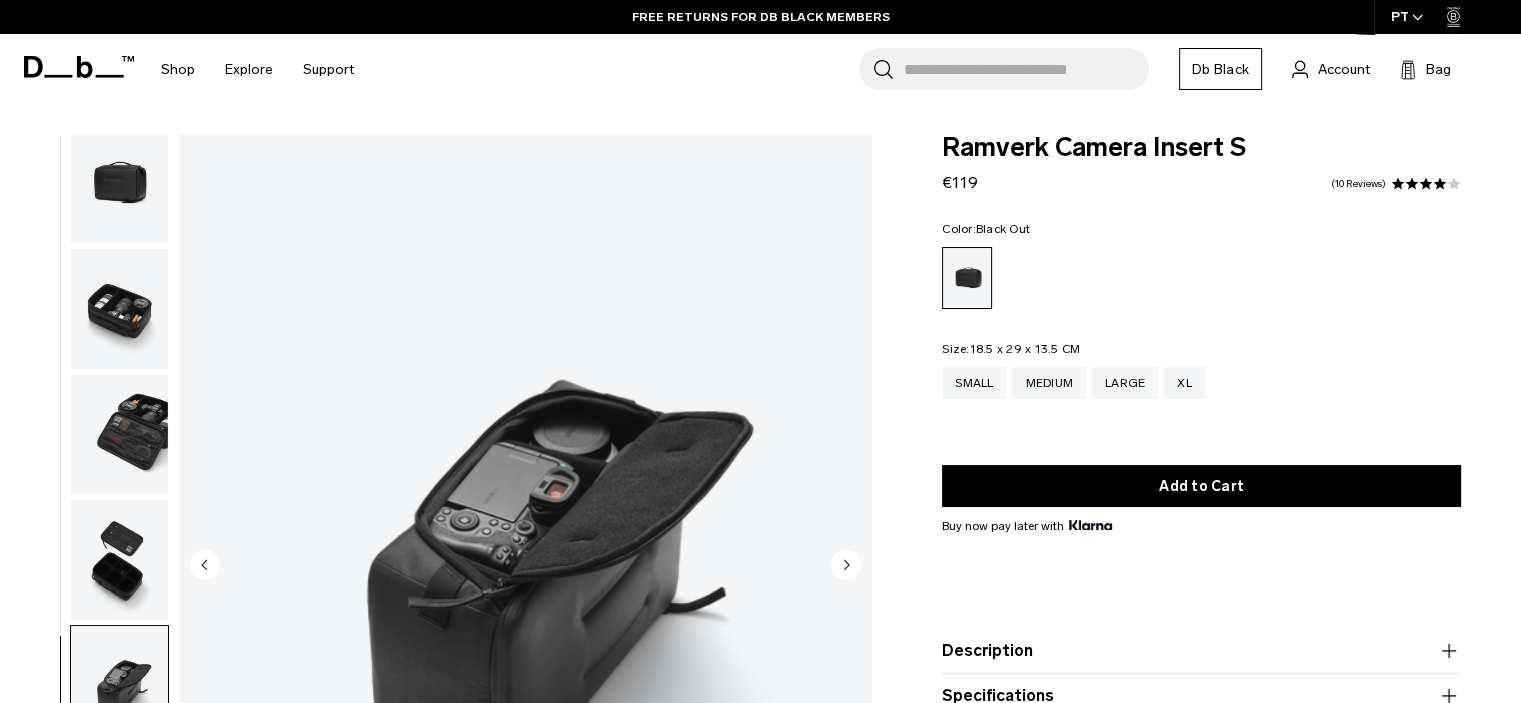 click 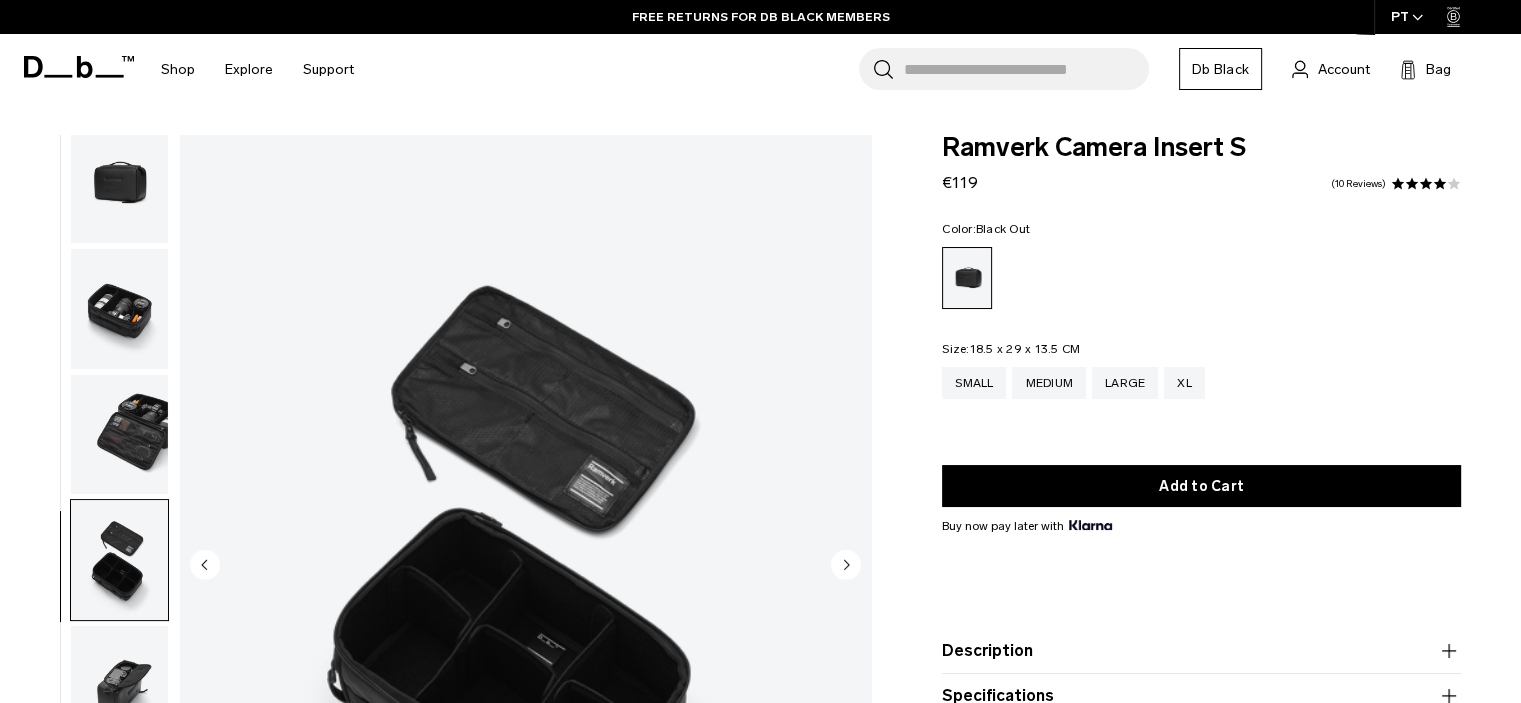click 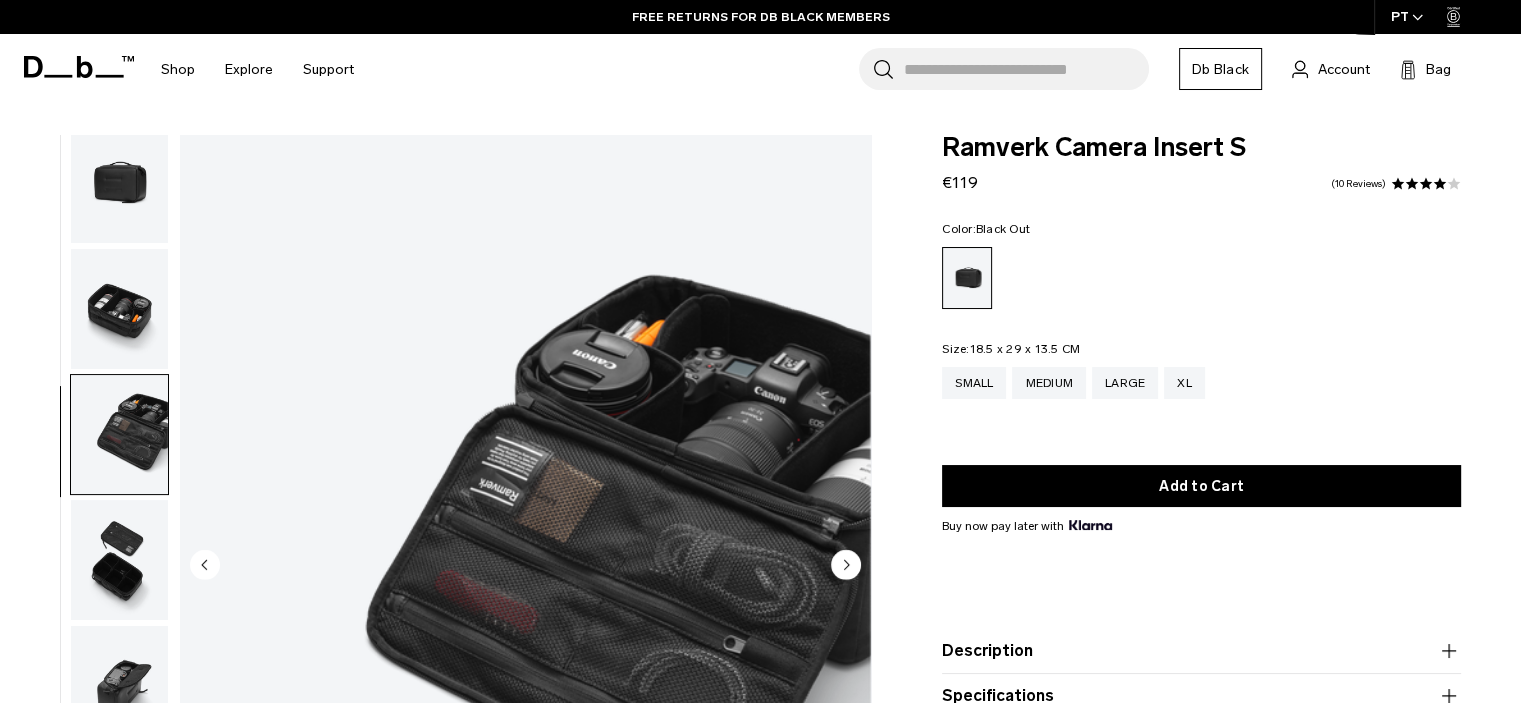 click 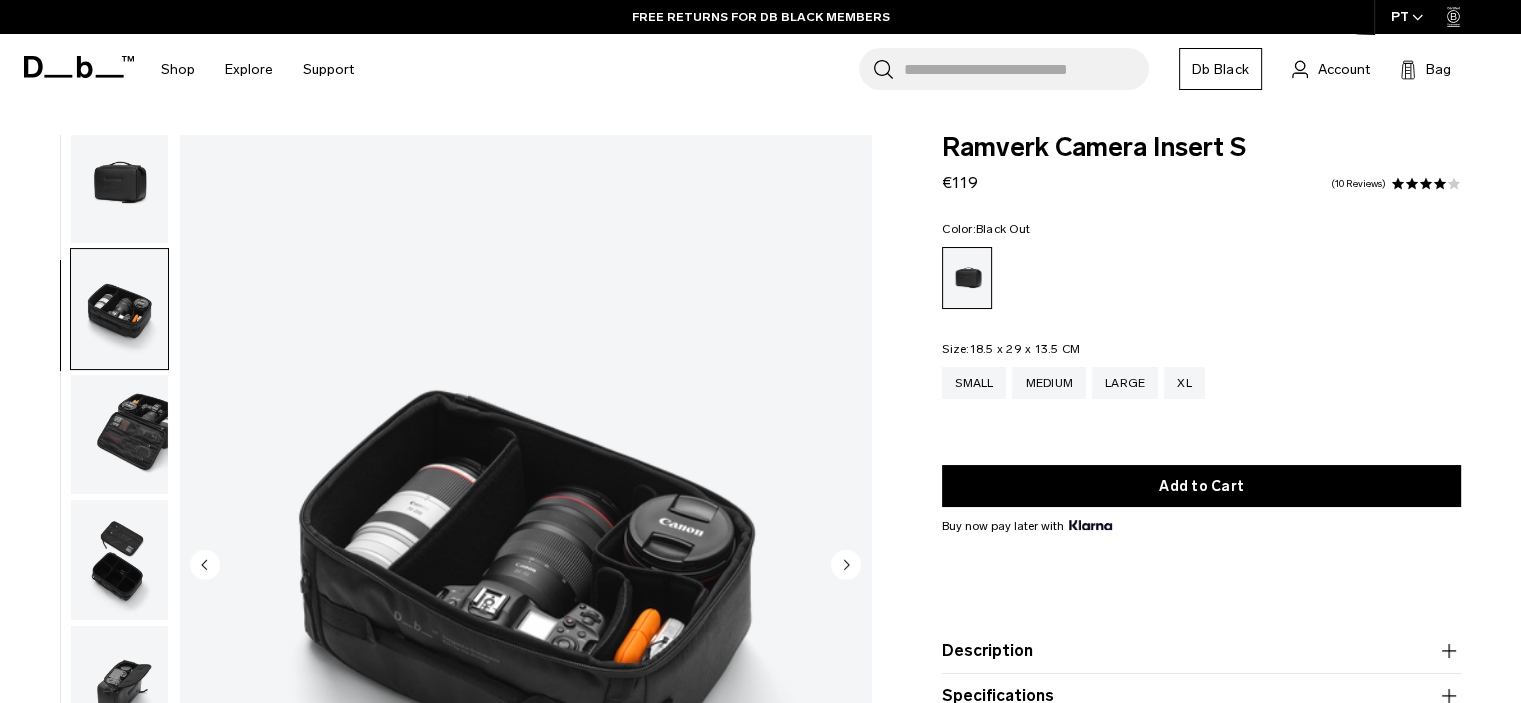 click 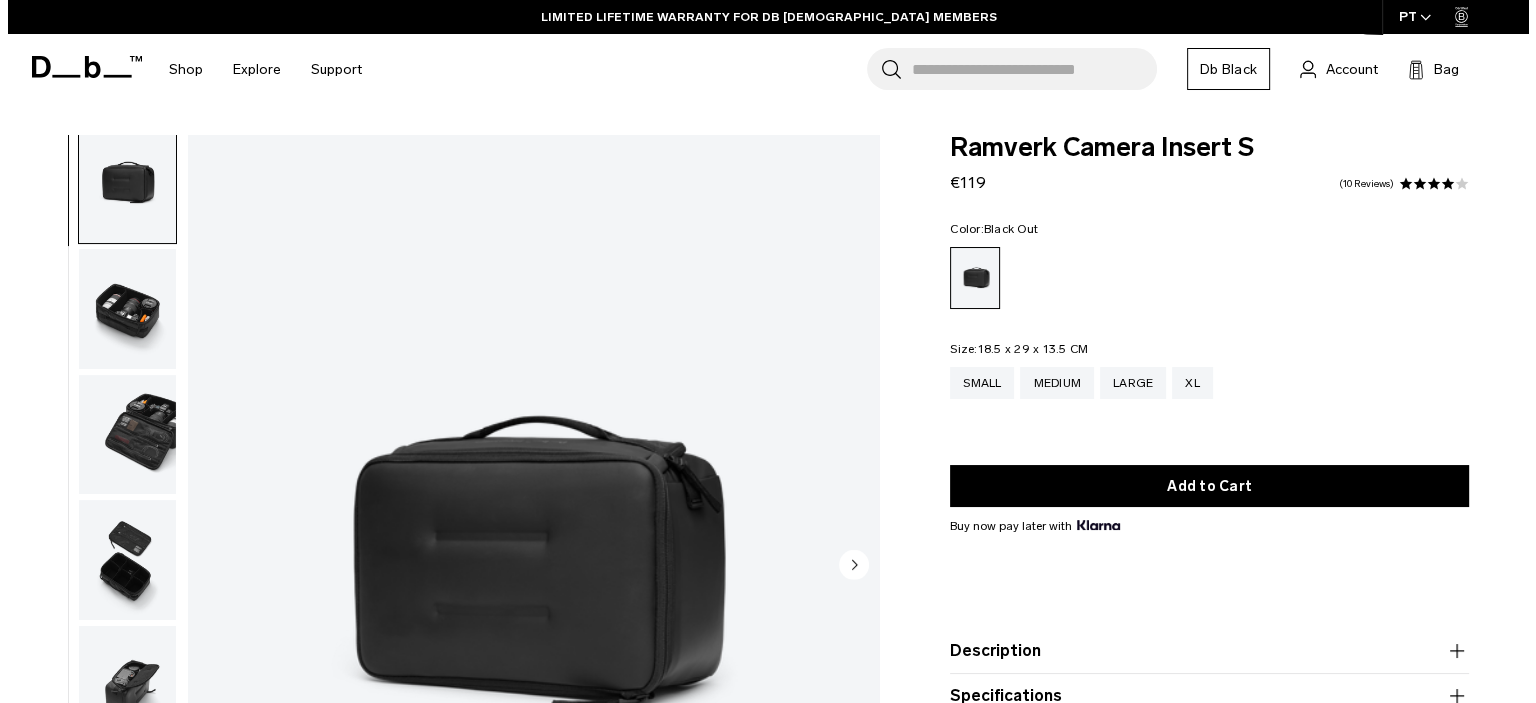 scroll, scrollTop: 0, scrollLeft: 0, axis: both 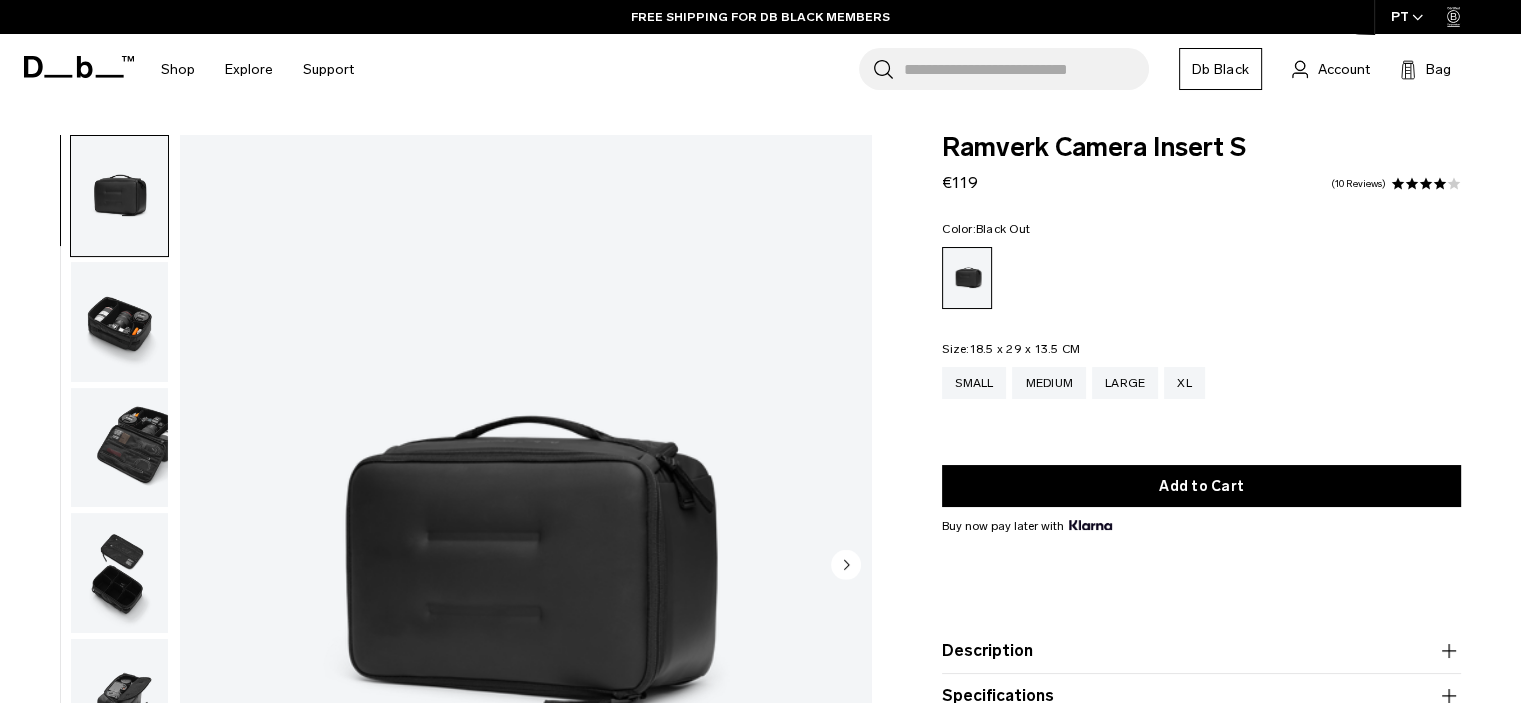 click at bounding box center [525, 566] 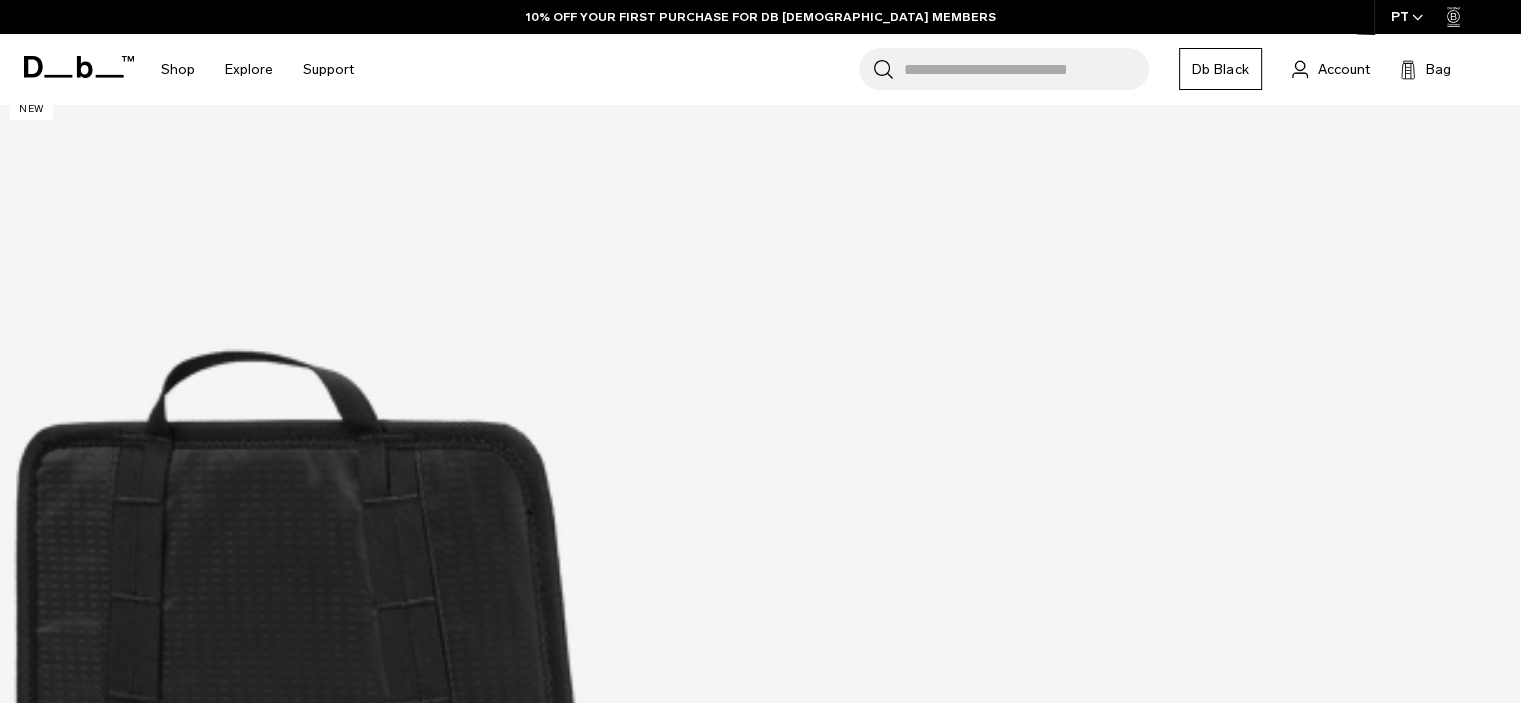 scroll, scrollTop: 424, scrollLeft: 0, axis: vertical 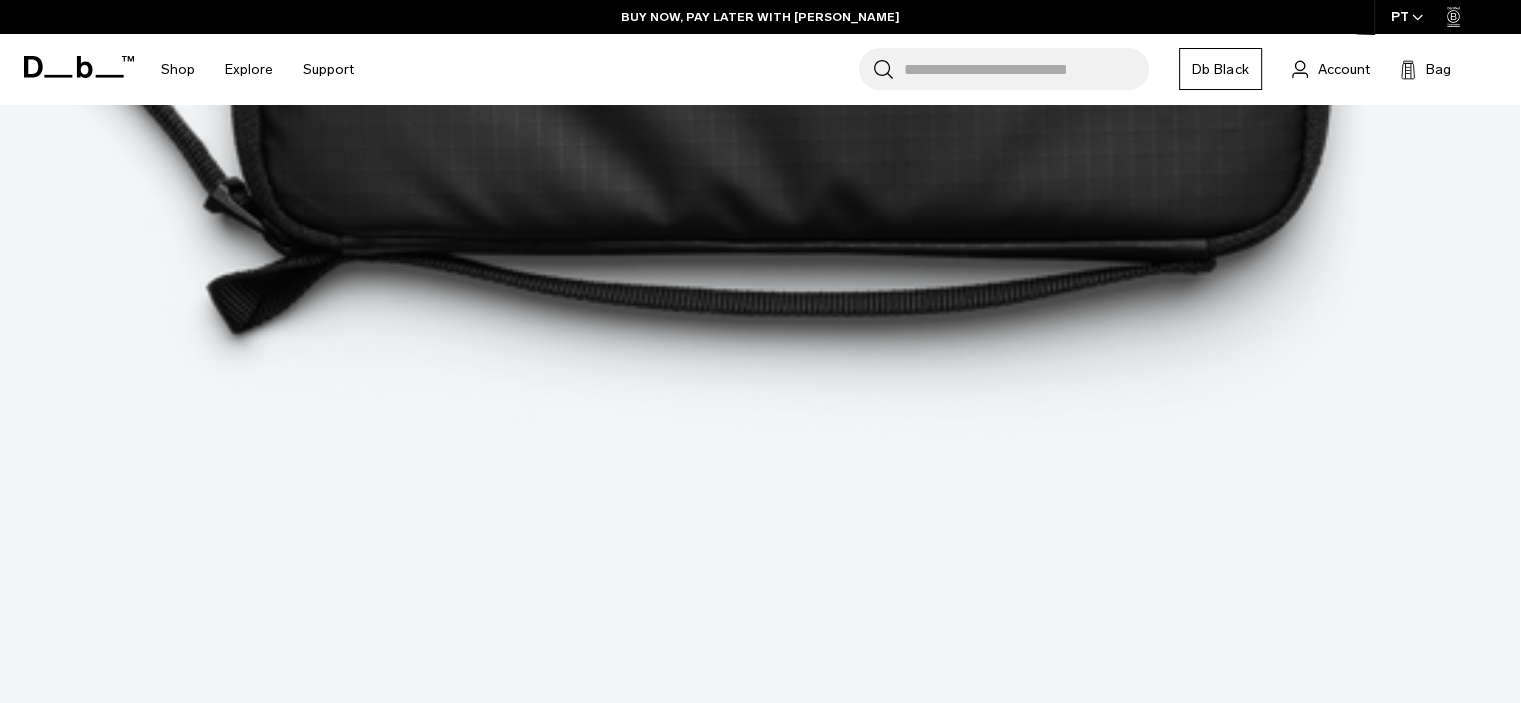 click at bounding box center (75, 39548) 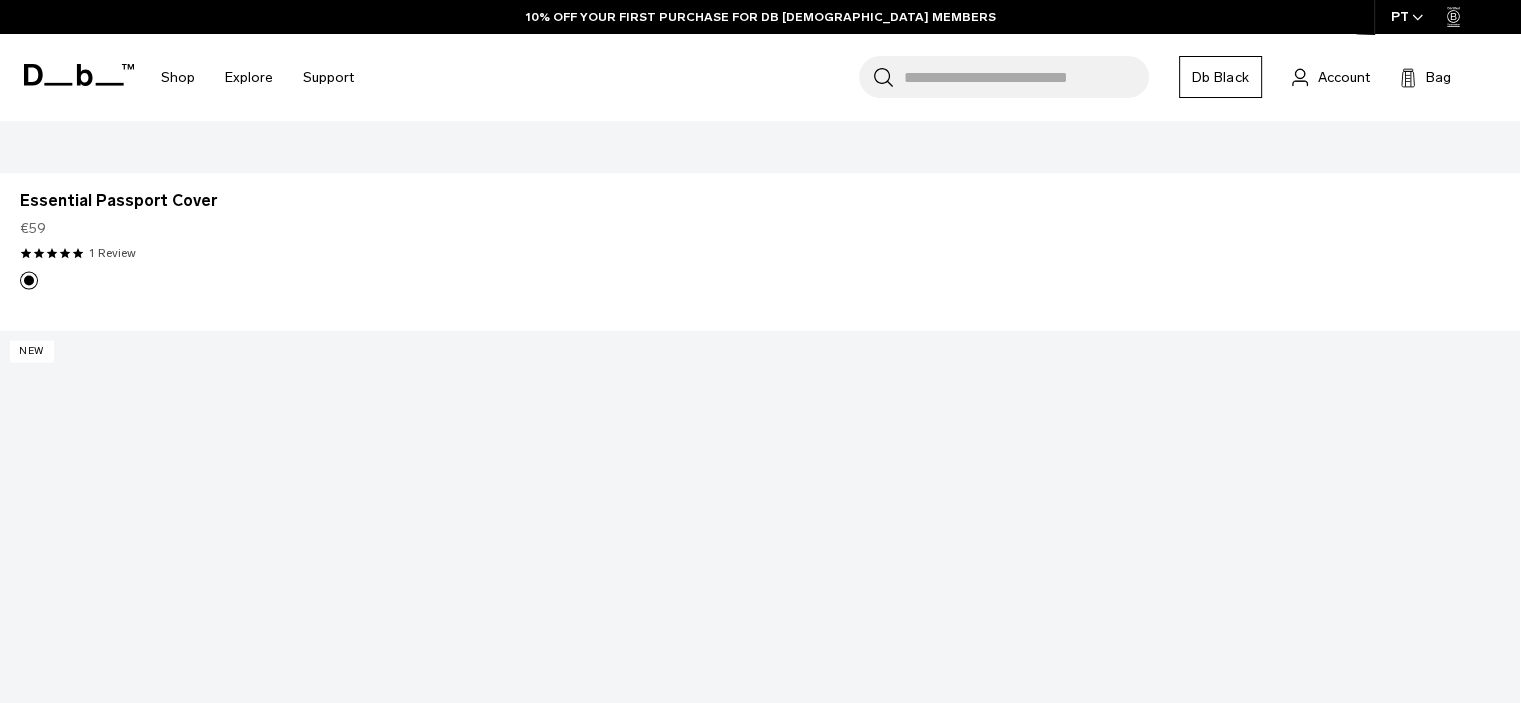 scroll, scrollTop: 3890, scrollLeft: 0, axis: vertical 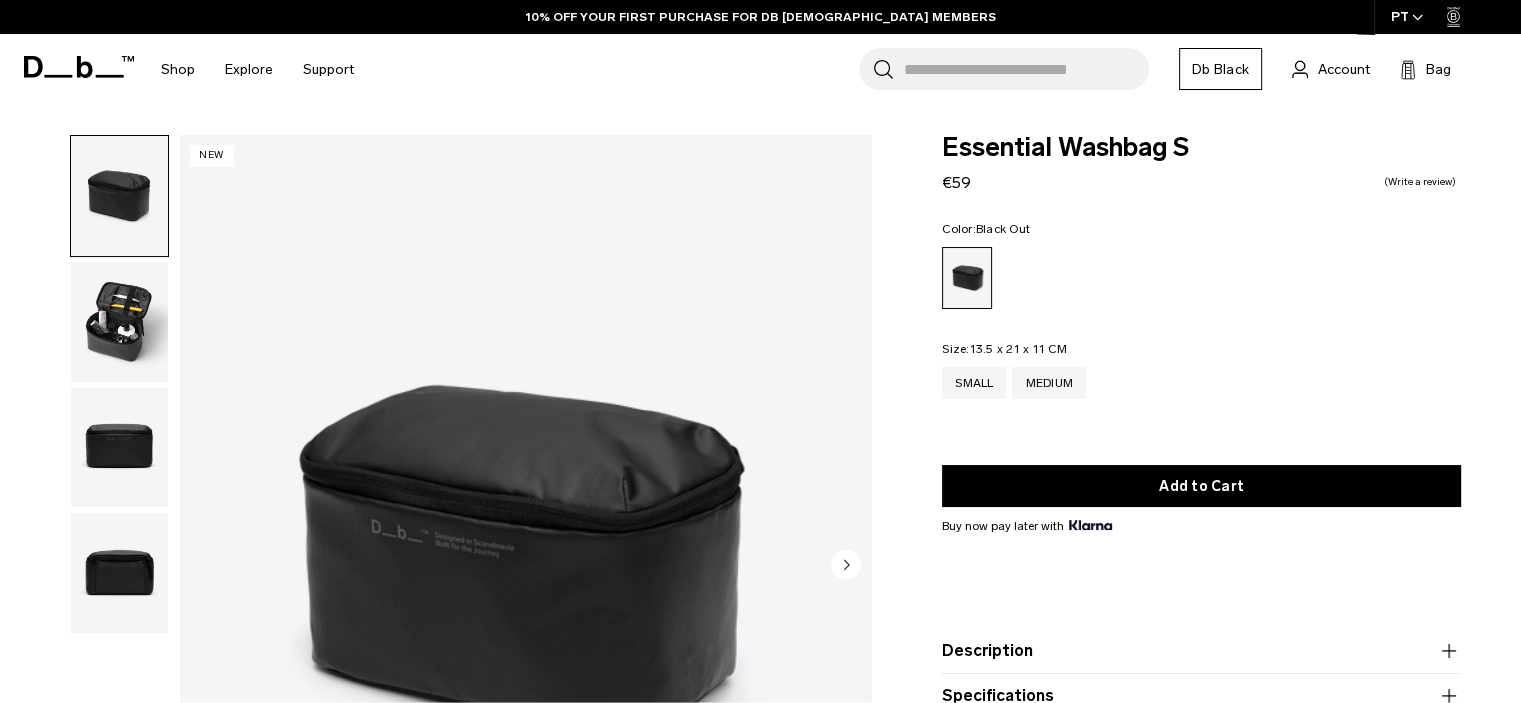 click at bounding box center (525, 566) 